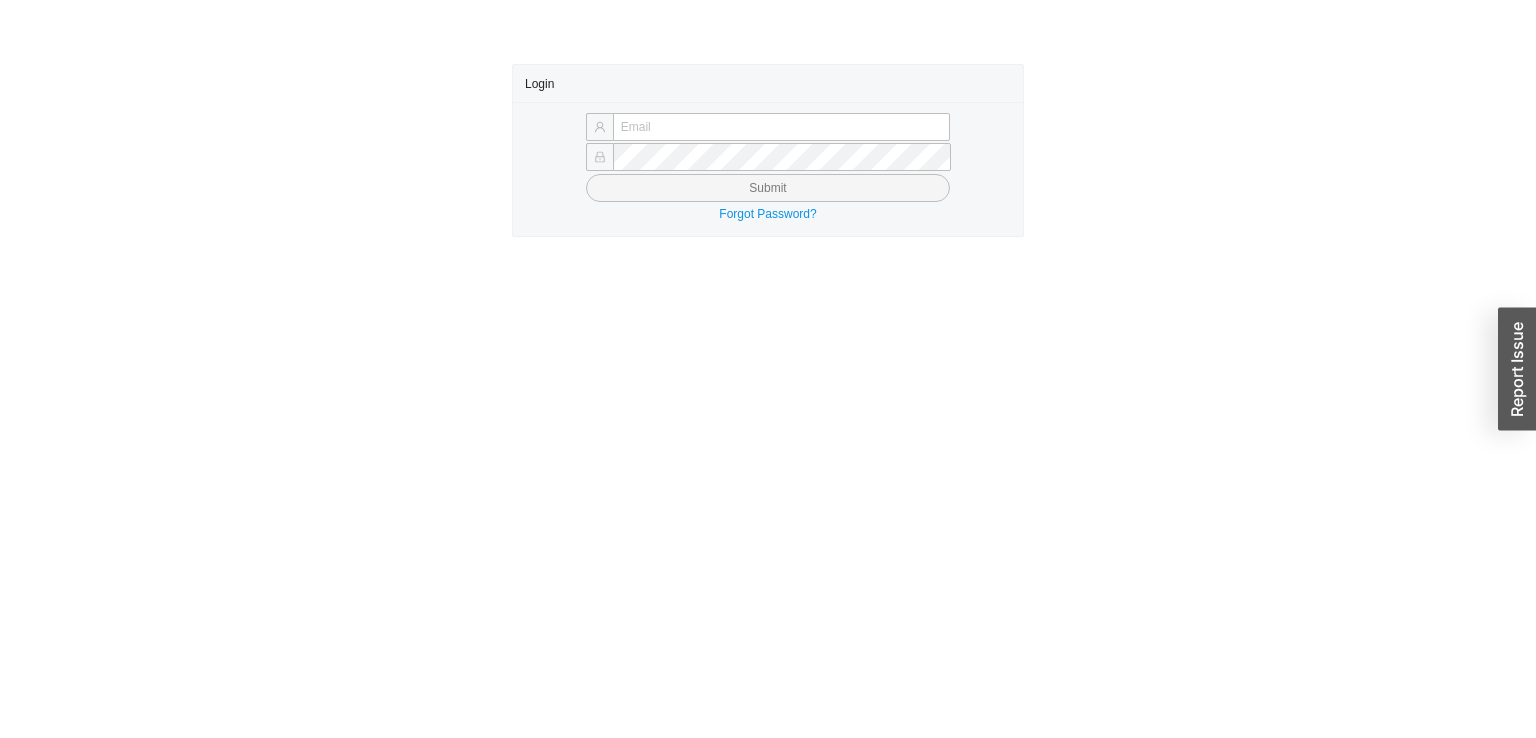 scroll, scrollTop: 0, scrollLeft: 0, axis: both 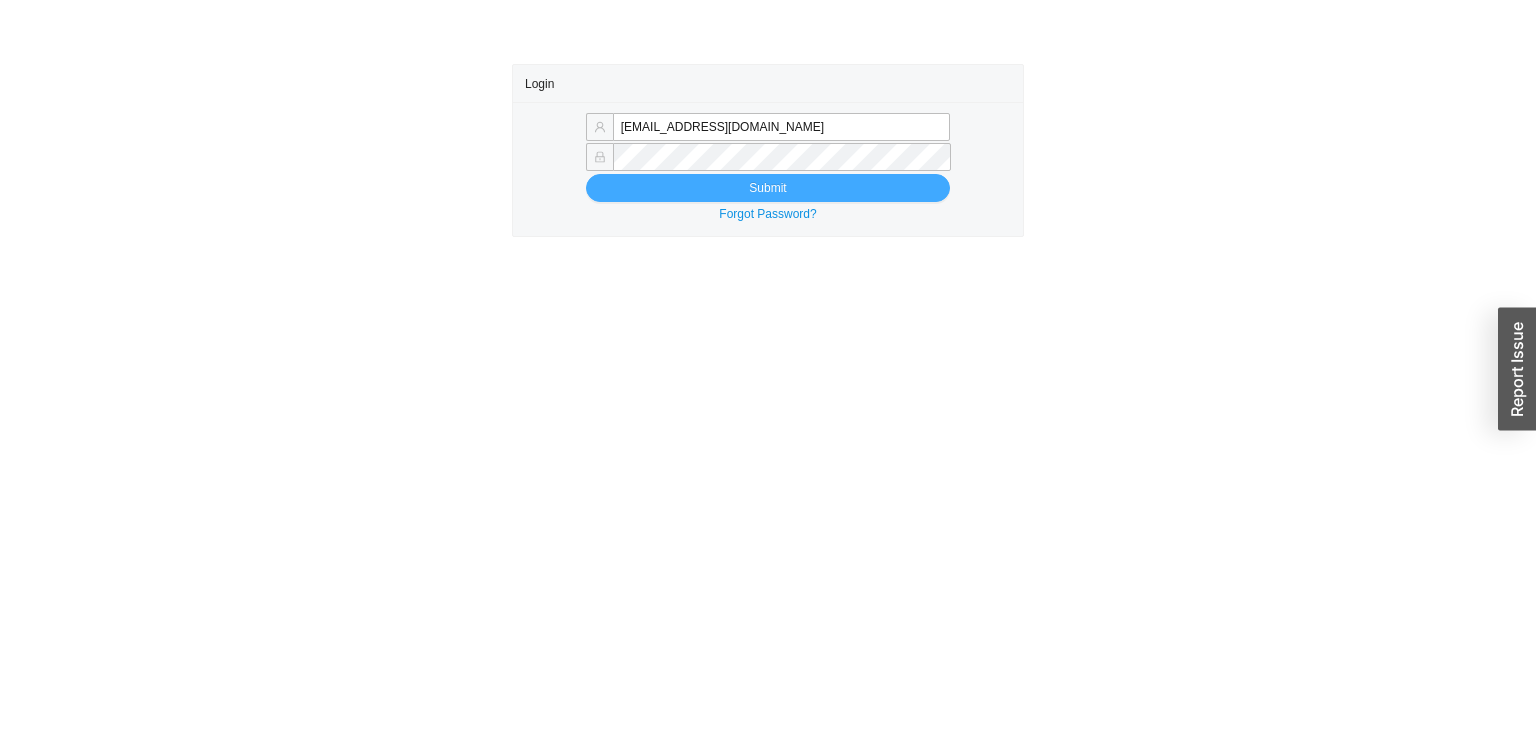 click on "Submit" at bounding box center (768, 188) 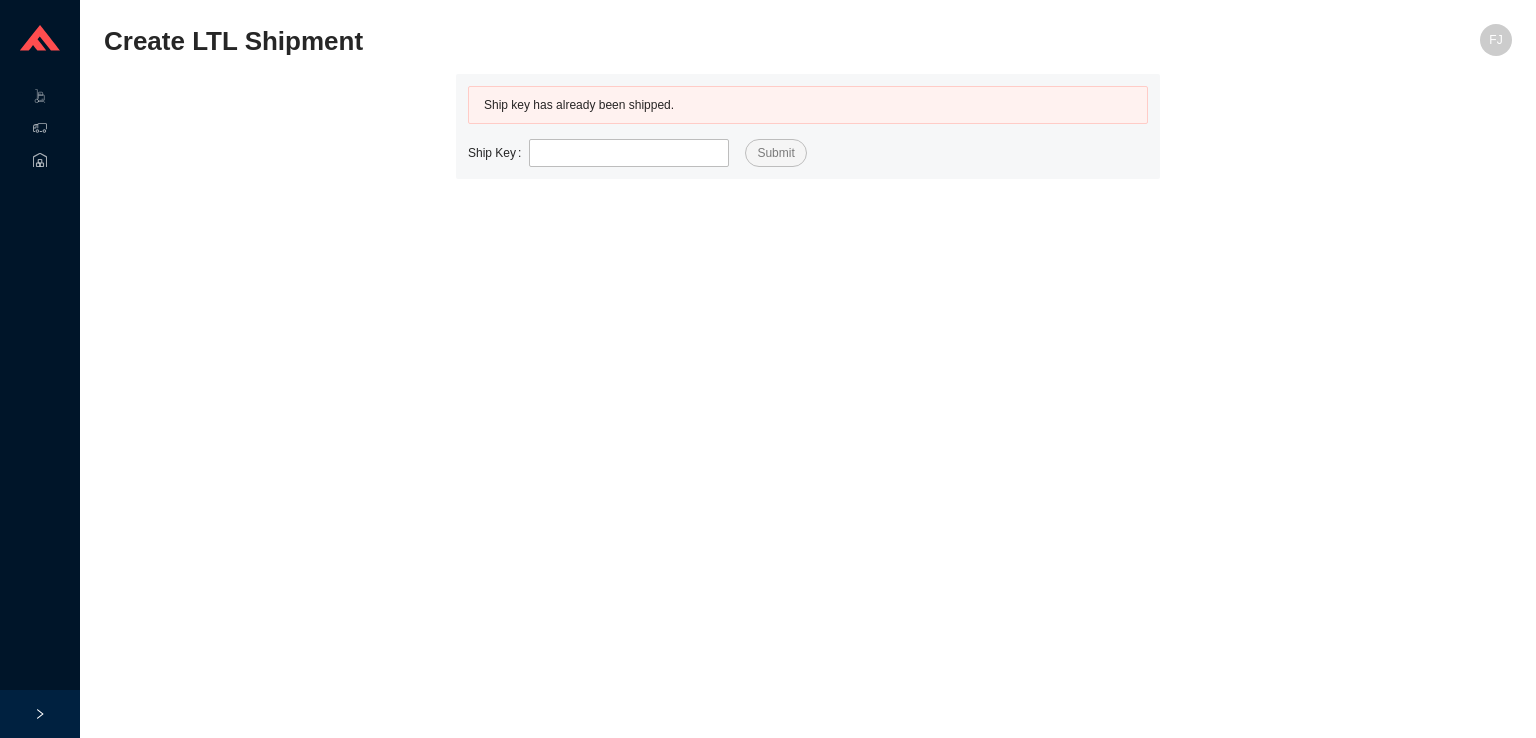 scroll, scrollTop: 0, scrollLeft: 0, axis: both 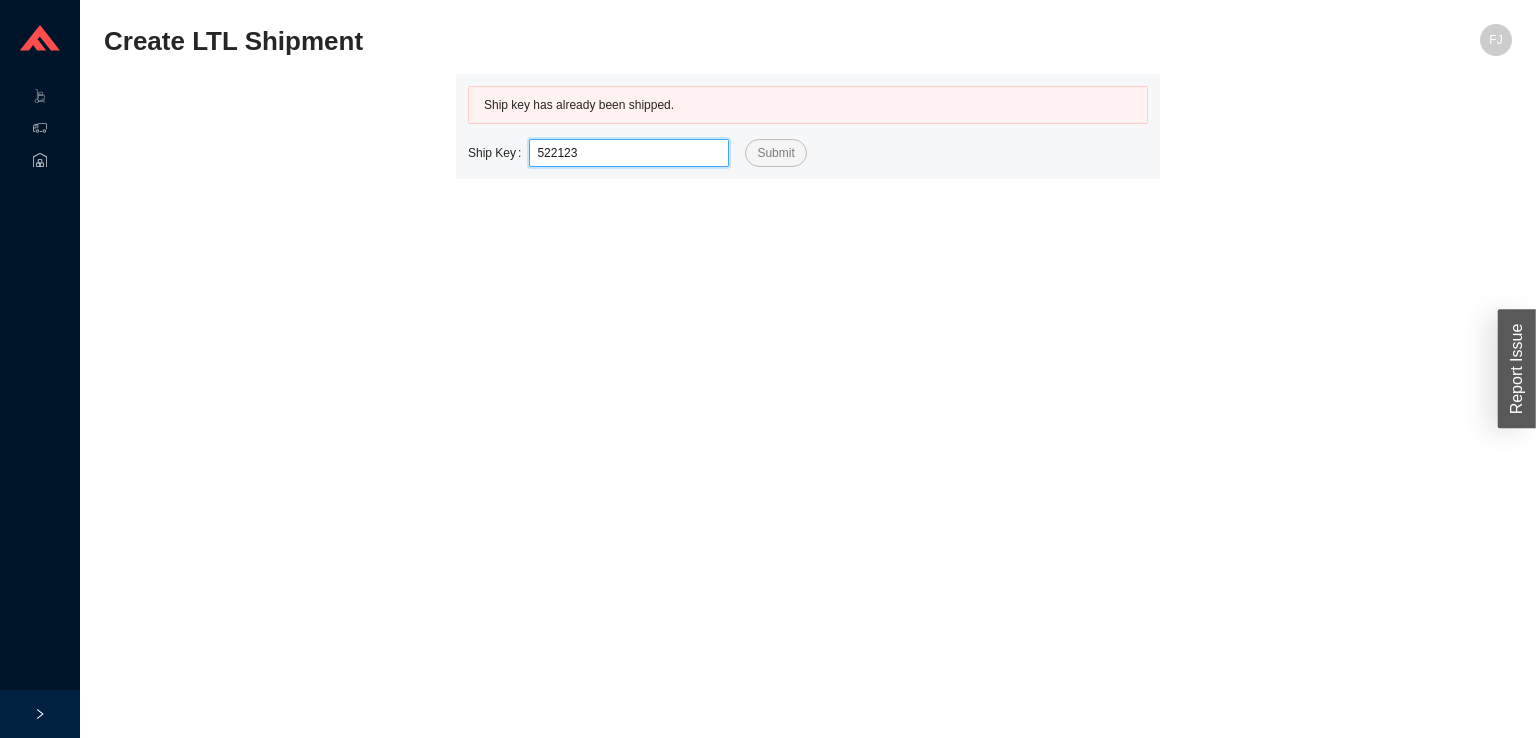 type on "522123" 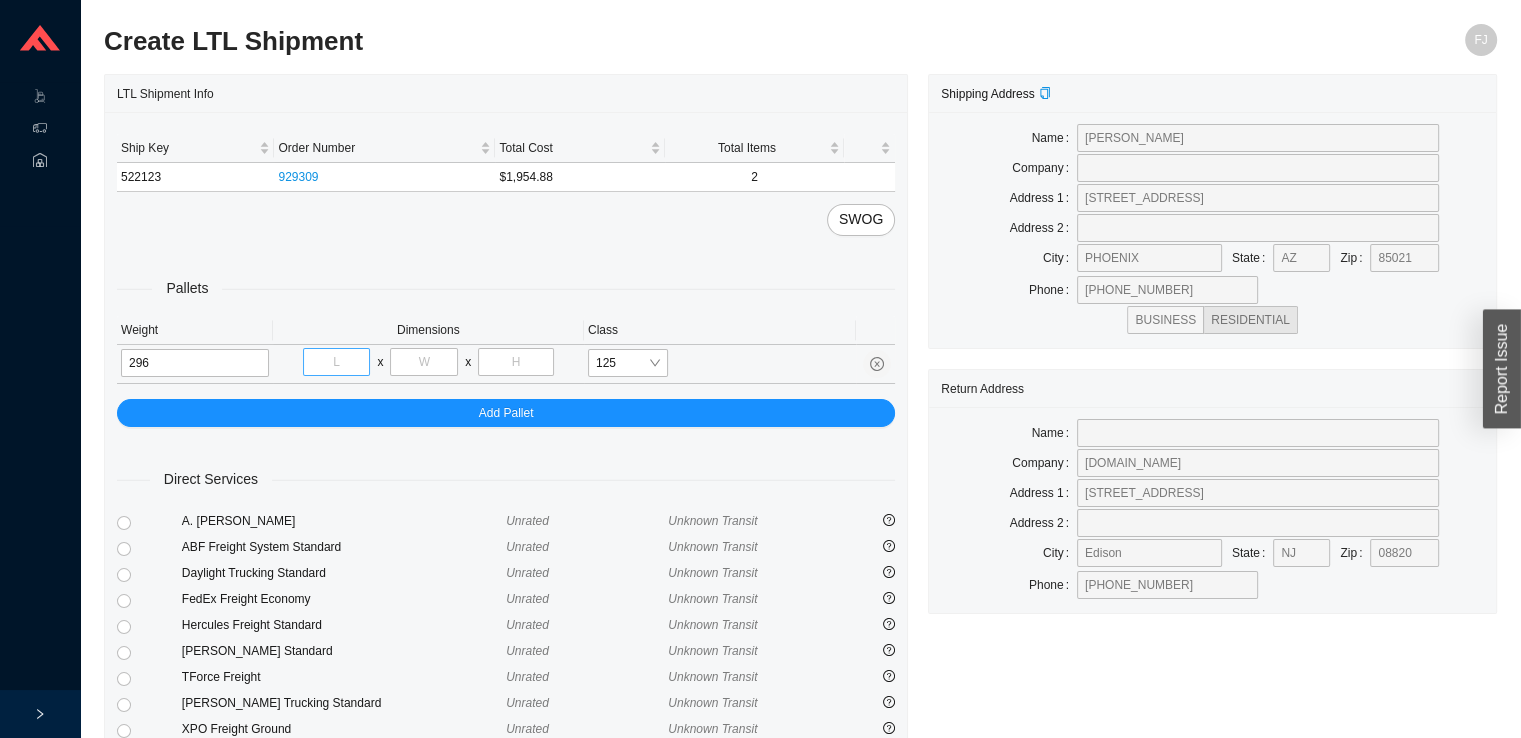 type on "296" 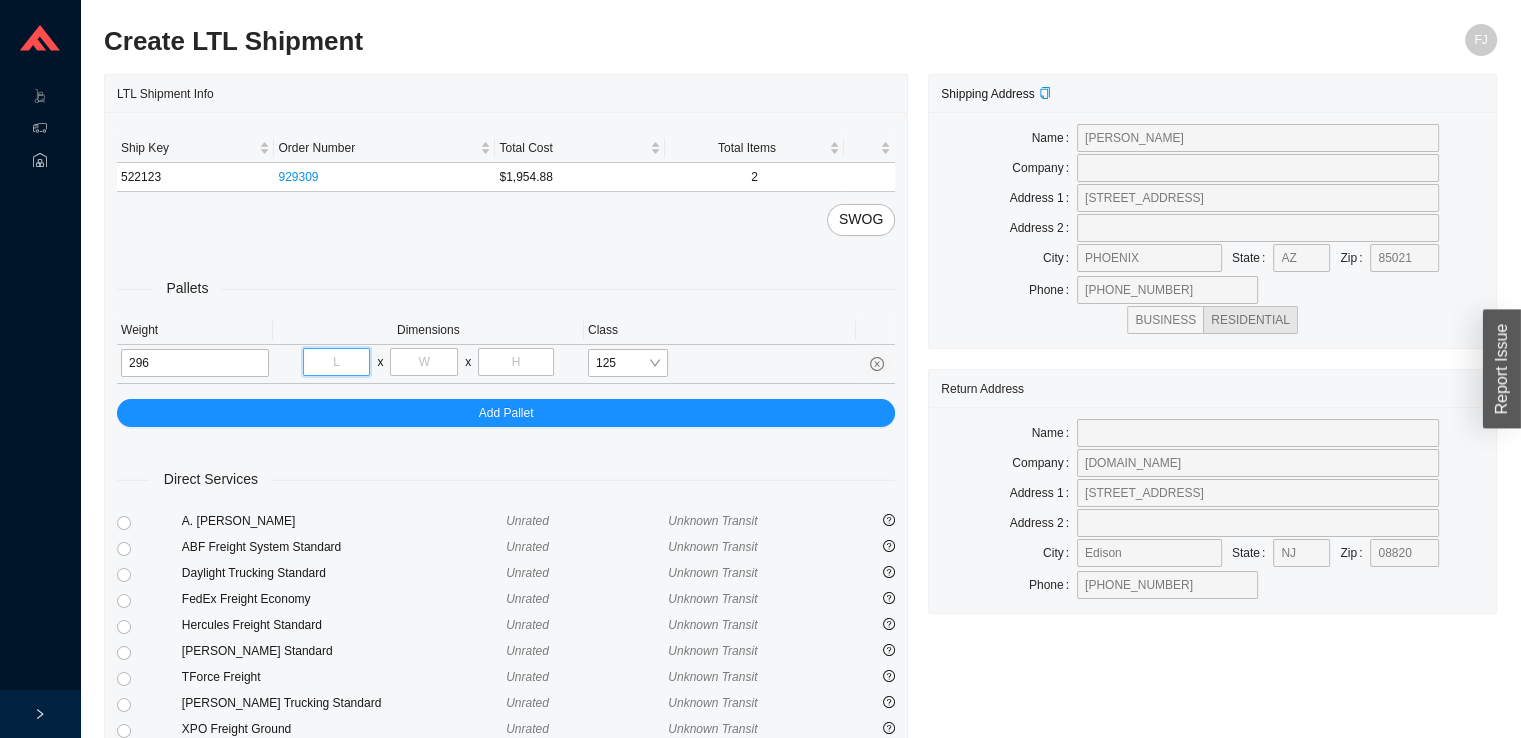 click at bounding box center [337, 362] 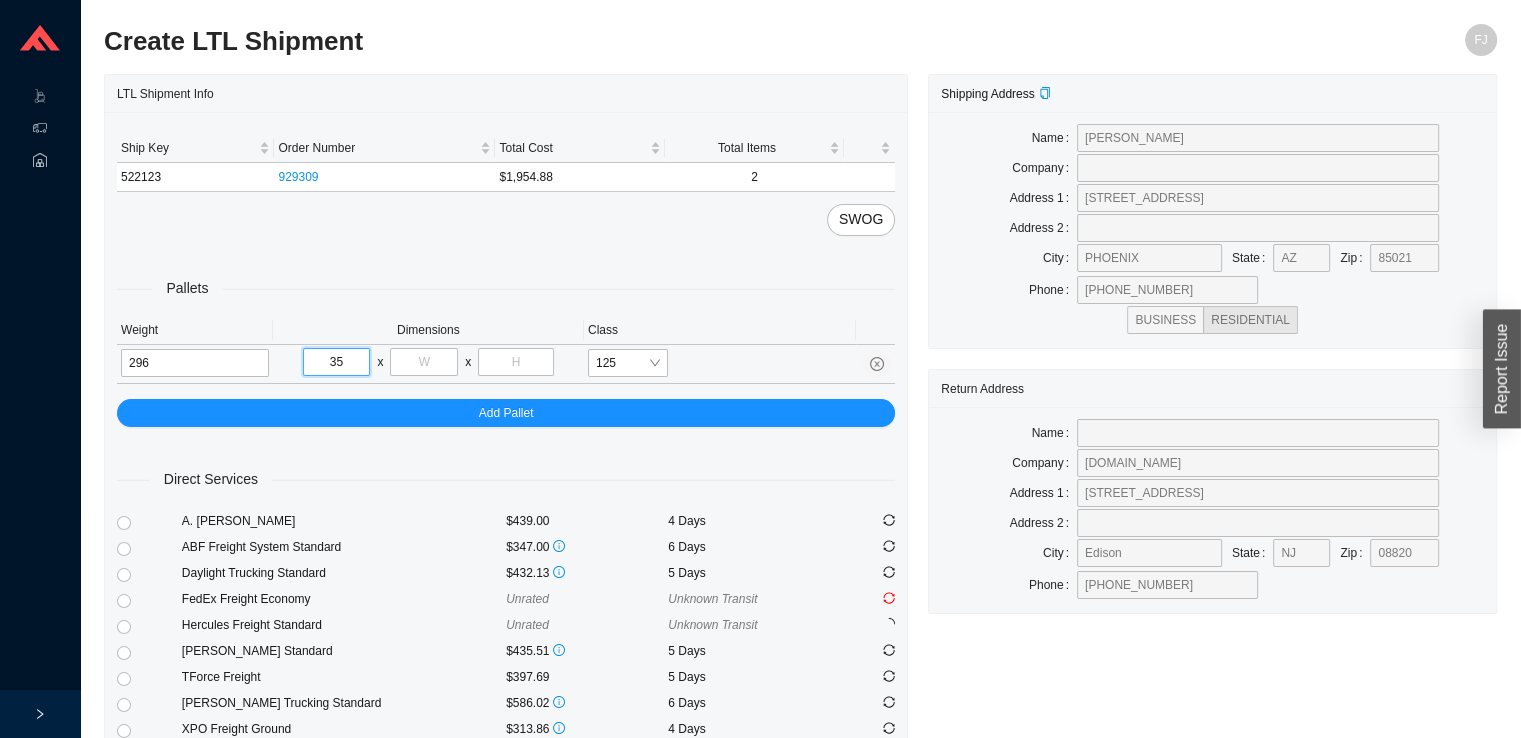 type on "35" 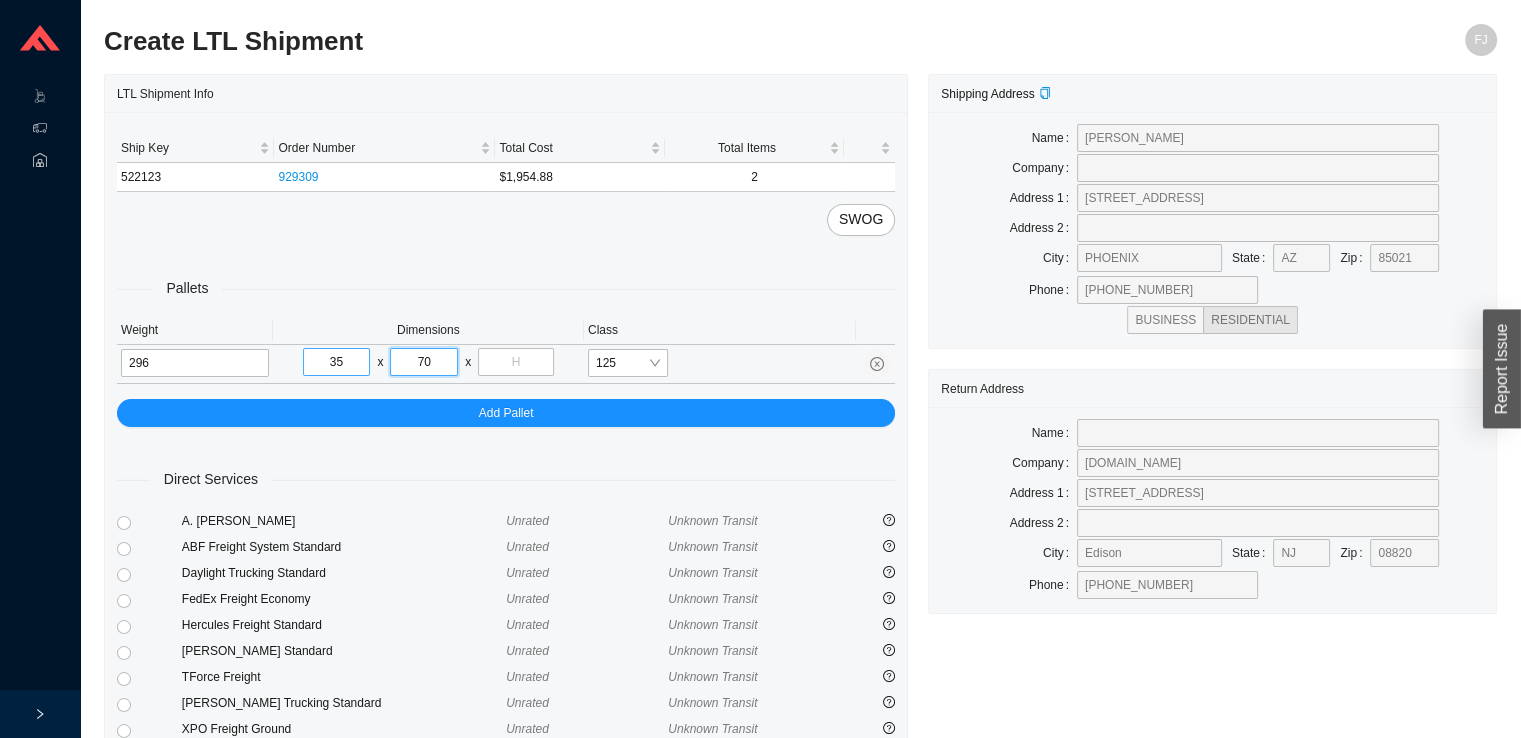 type on "70" 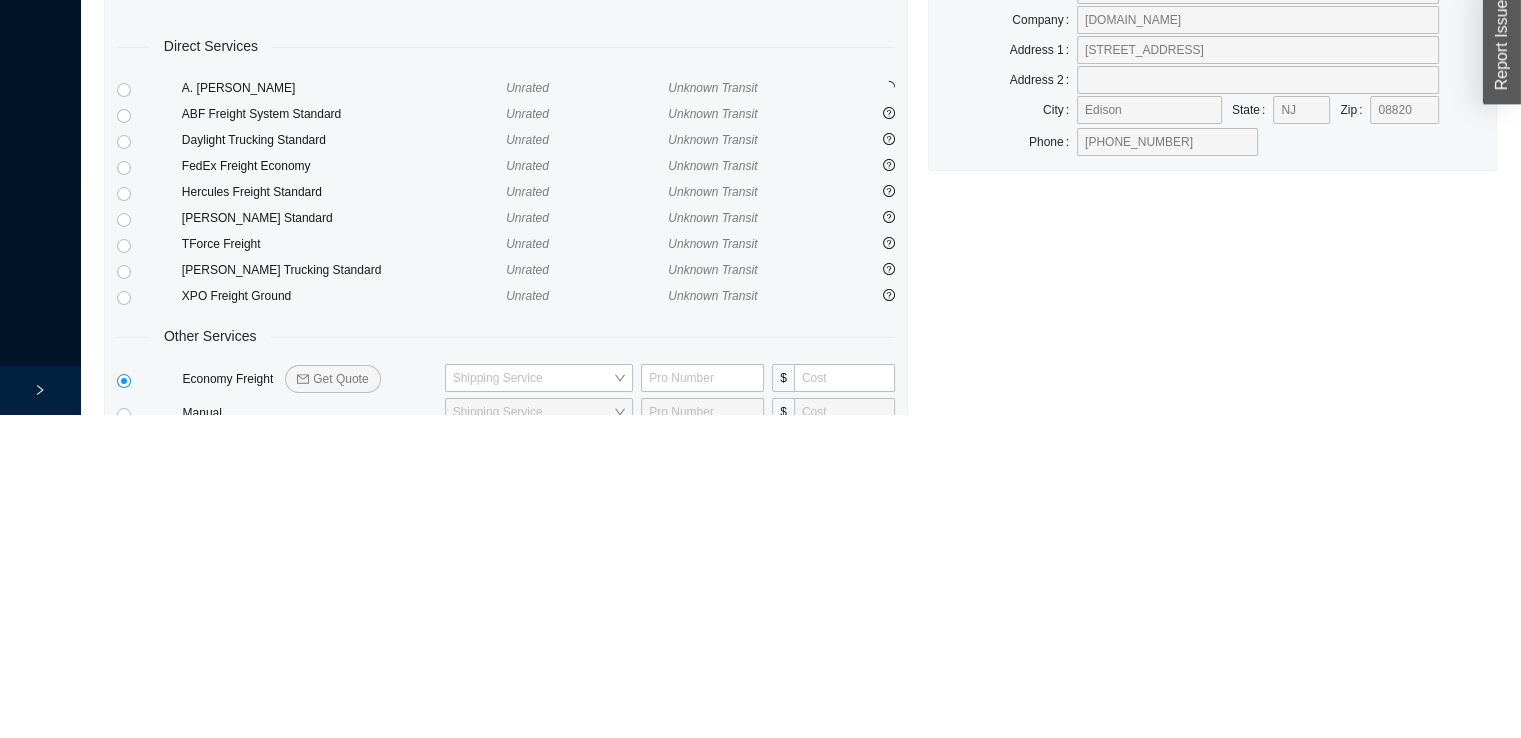 type on "31" 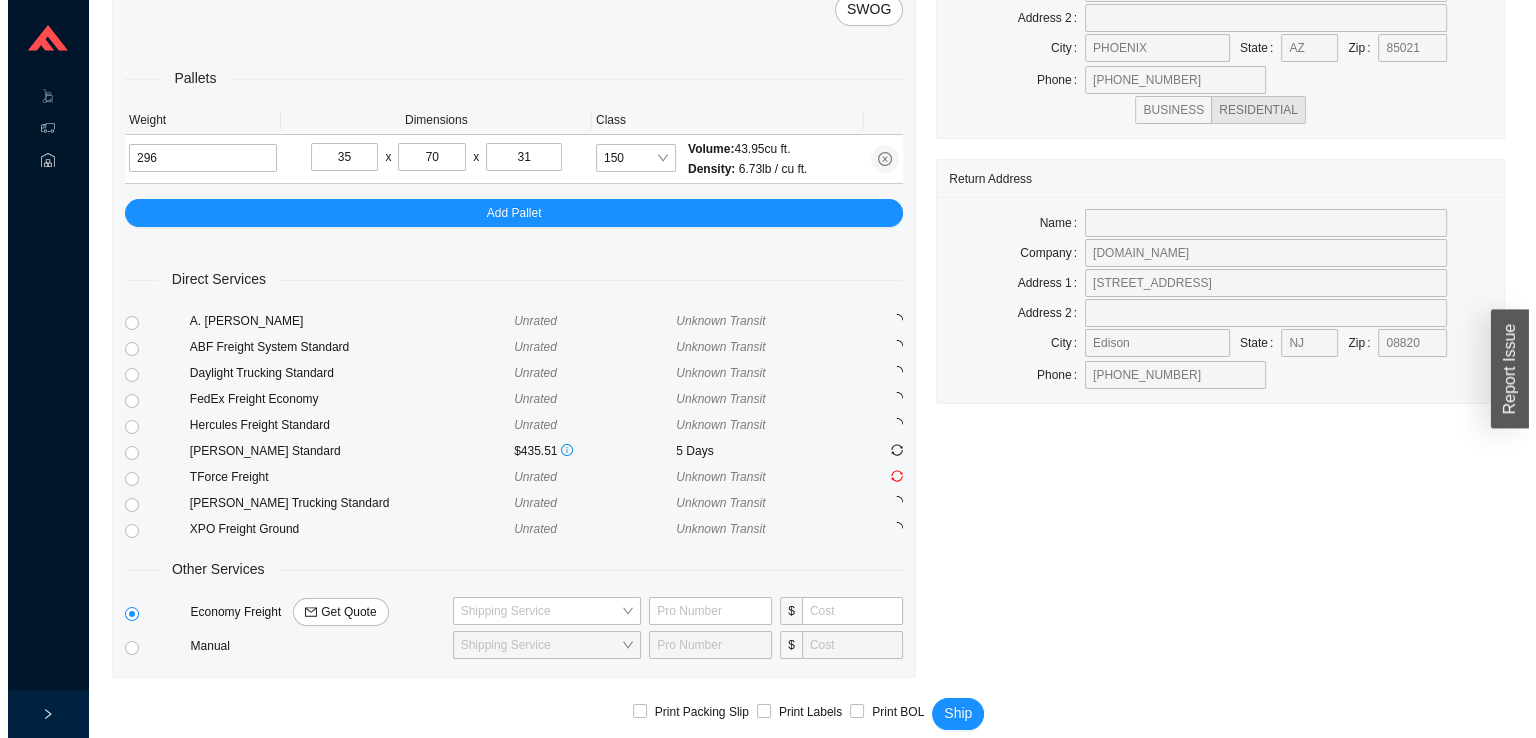 scroll, scrollTop: 227, scrollLeft: 0, axis: vertical 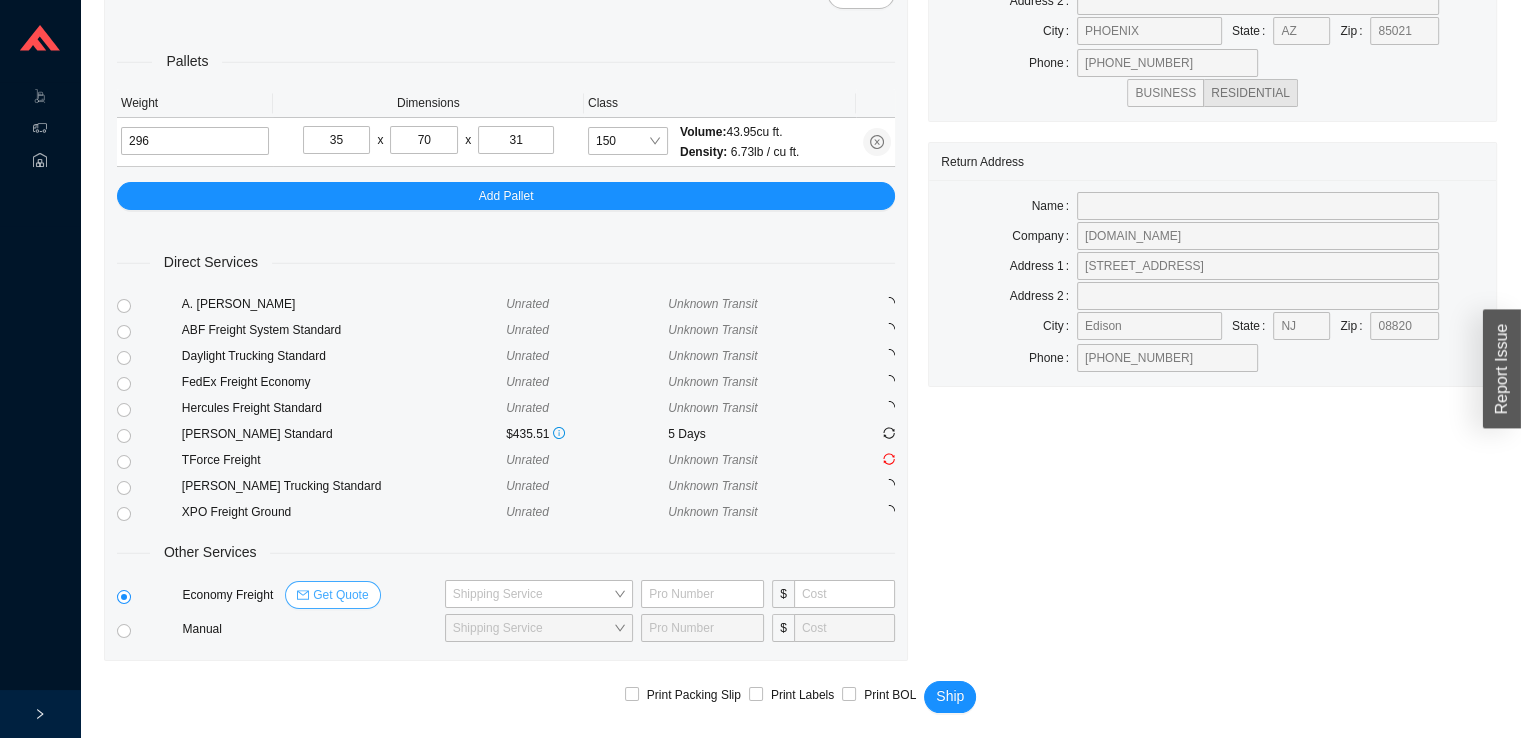 click on "Get Quote" at bounding box center (340, 595) 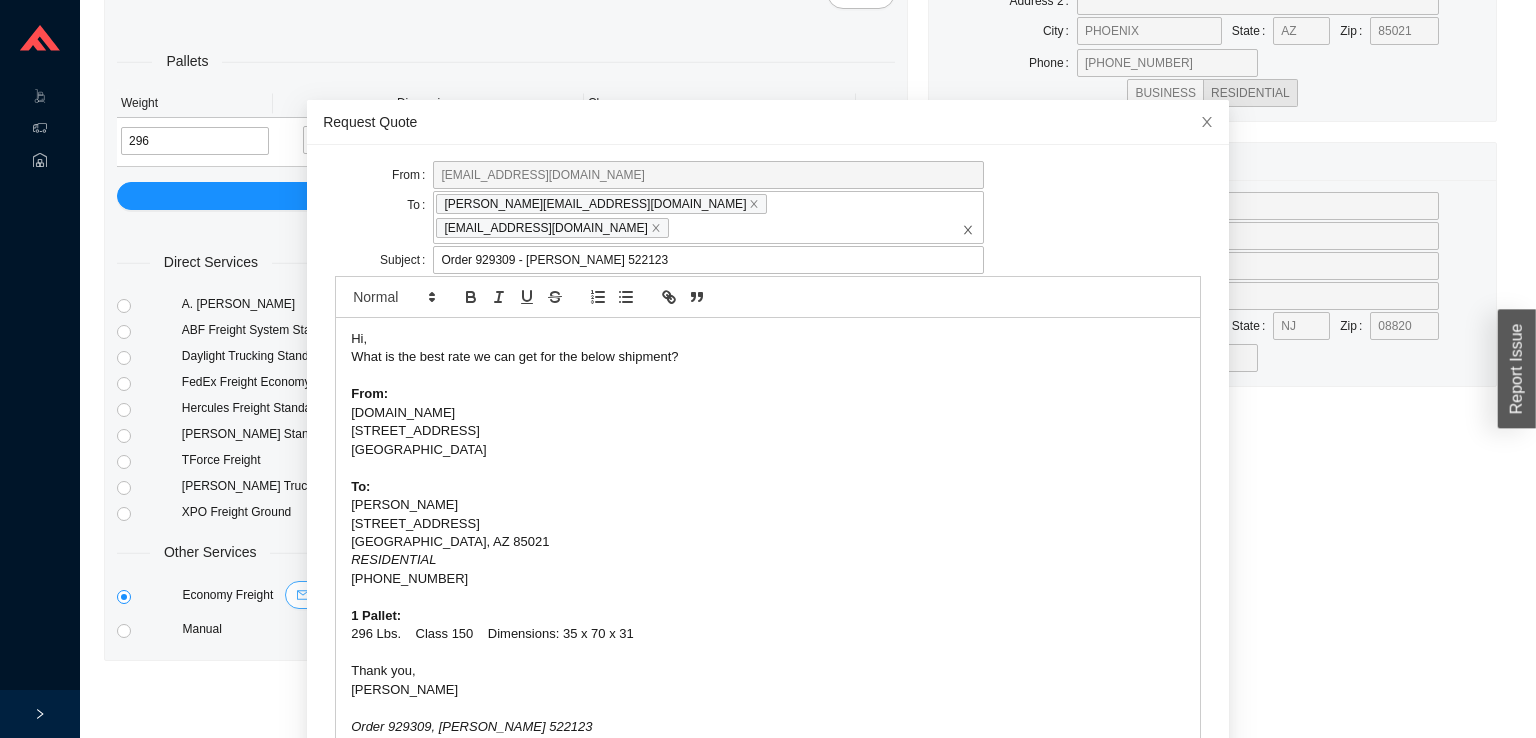 scroll, scrollTop: 70, scrollLeft: 0, axis: vertical 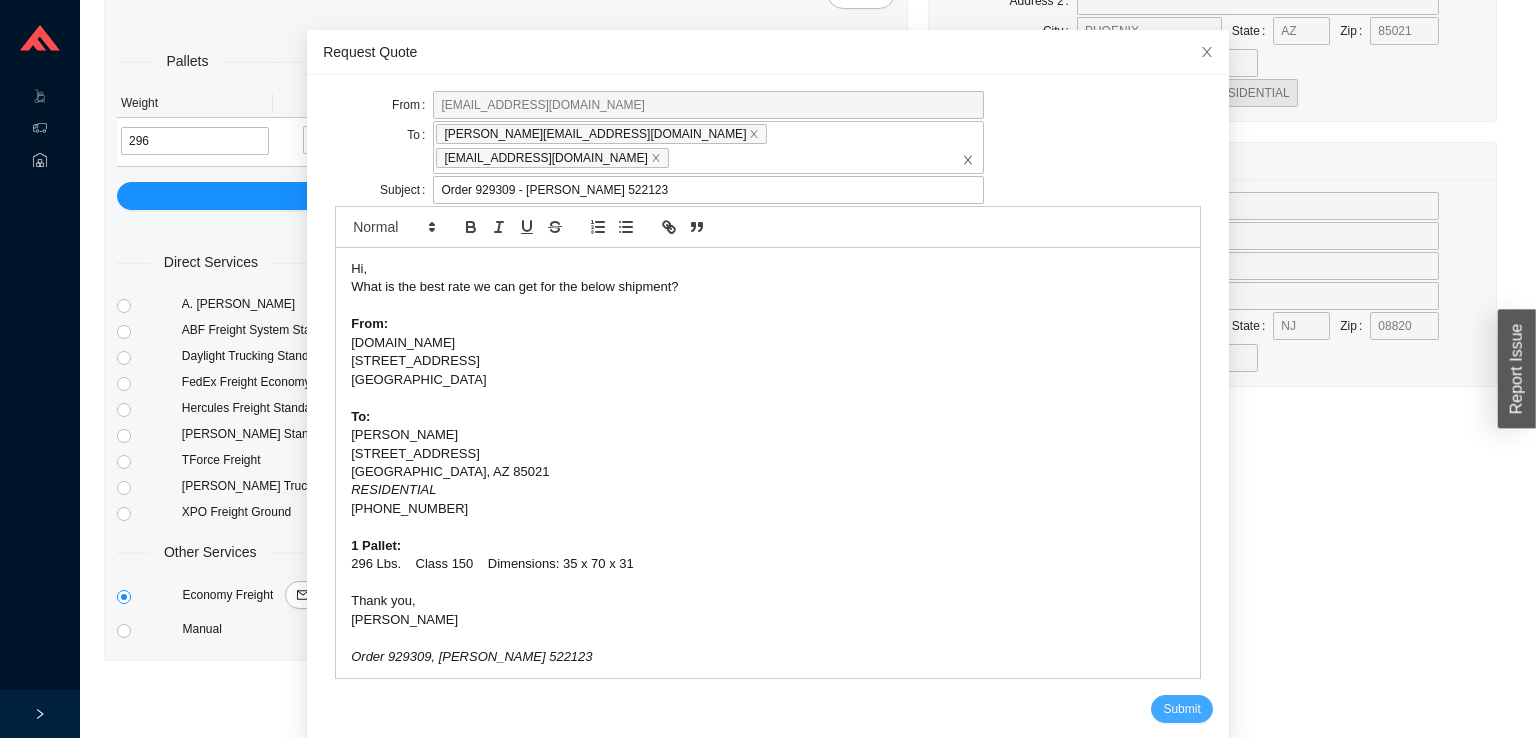 click on "Submit" at bounding box center (1181, 709) 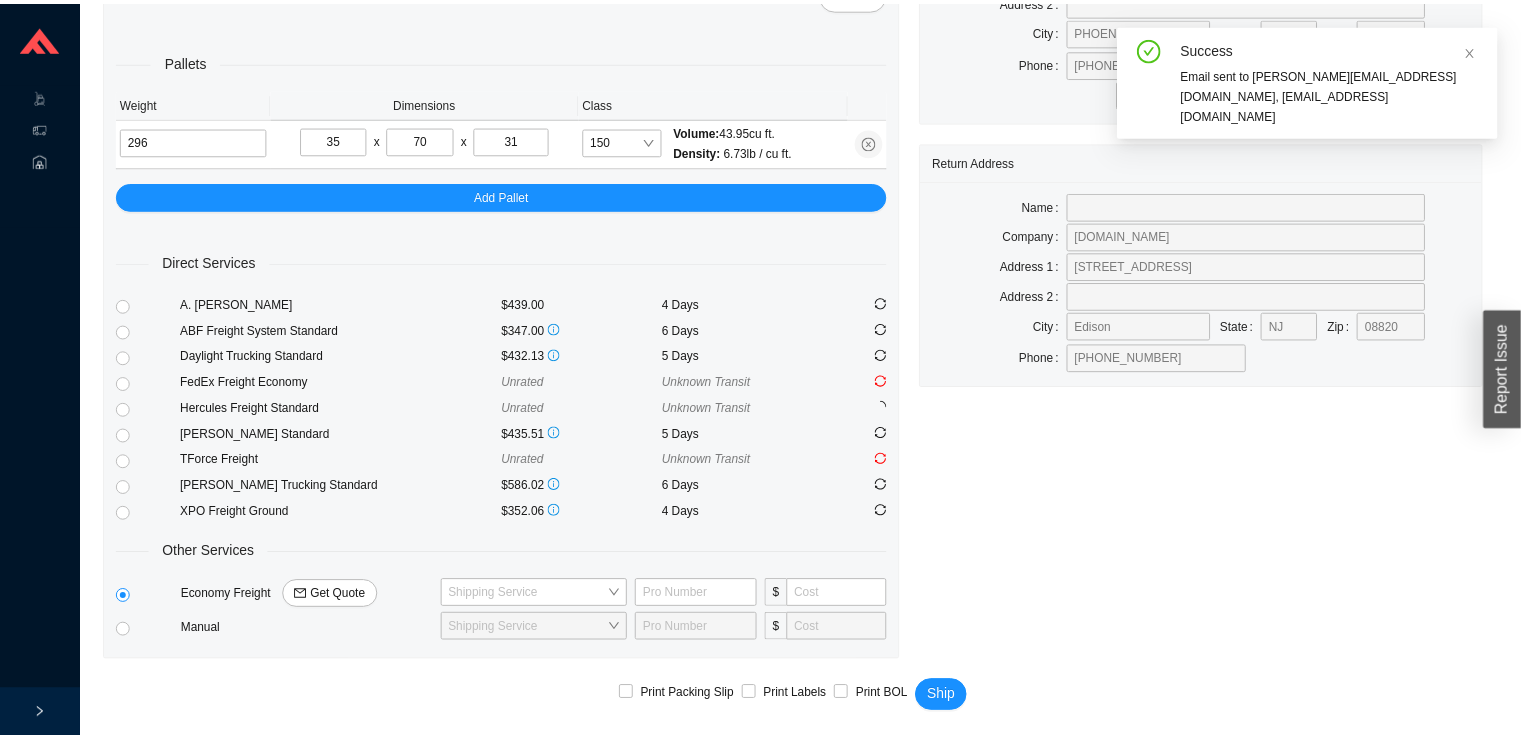 scroll, scrollTop: 0, scrollLeft: 0, axis: both 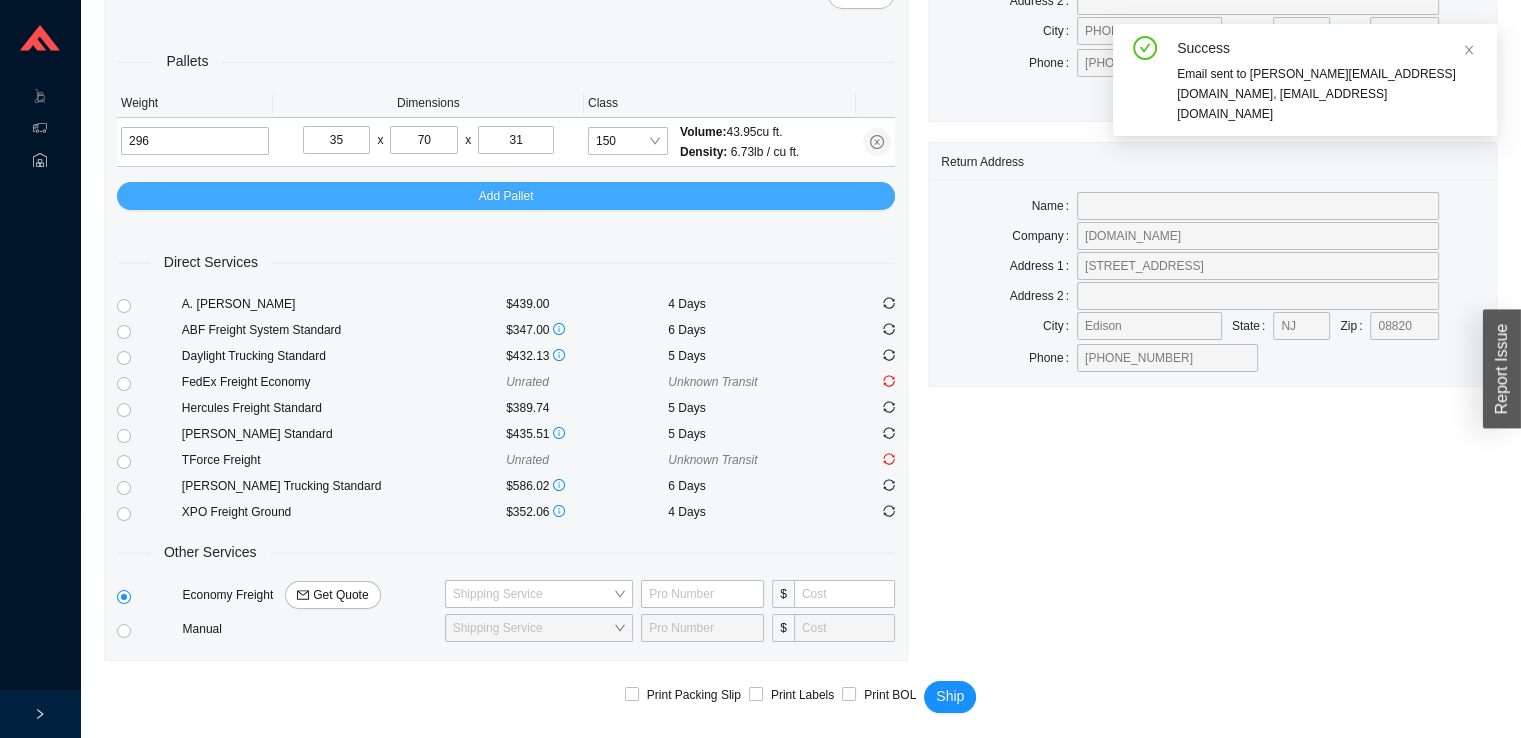 click on "Add Pallet" at bounding box center (506, 196) 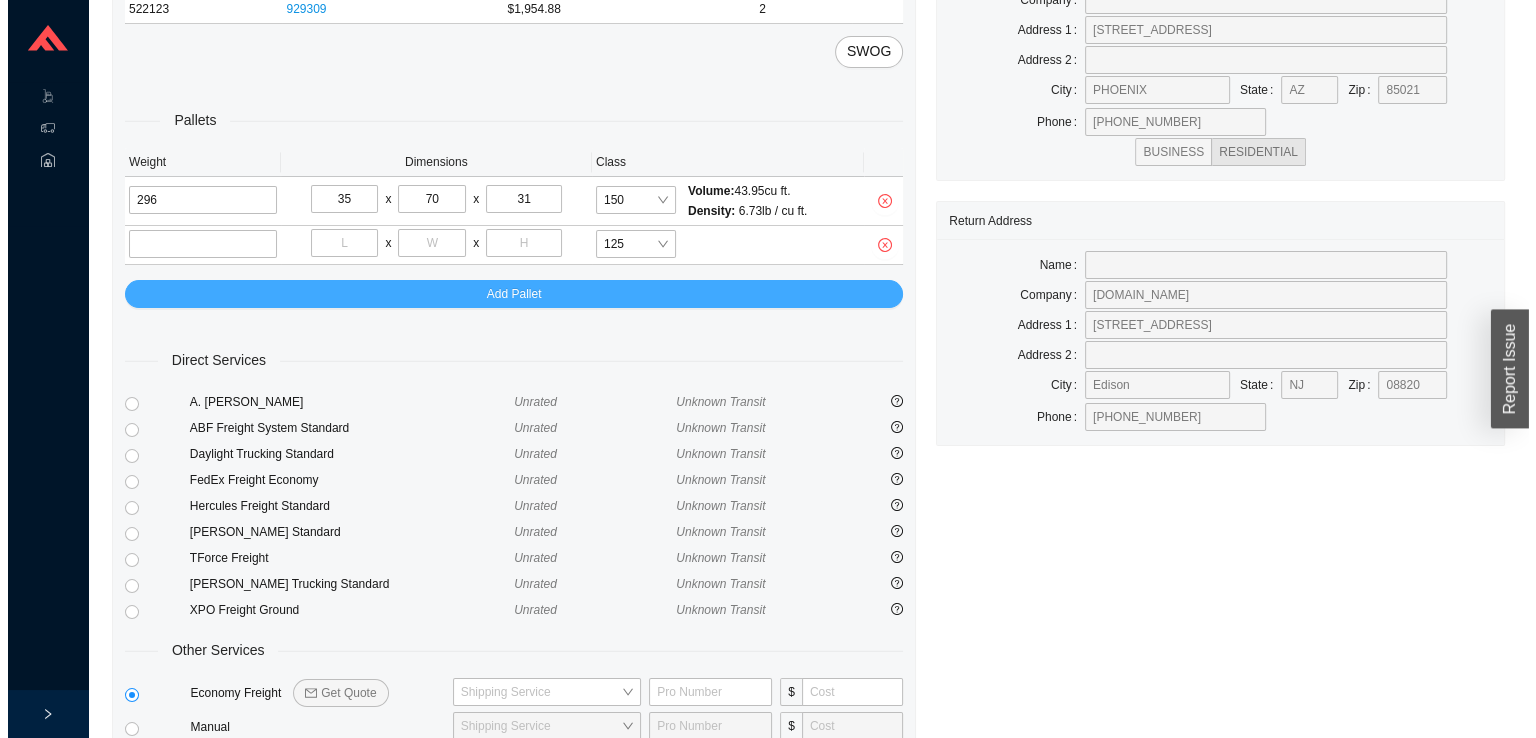 scroll, scrollTop: 0, scrollLeft: 0, axis: both 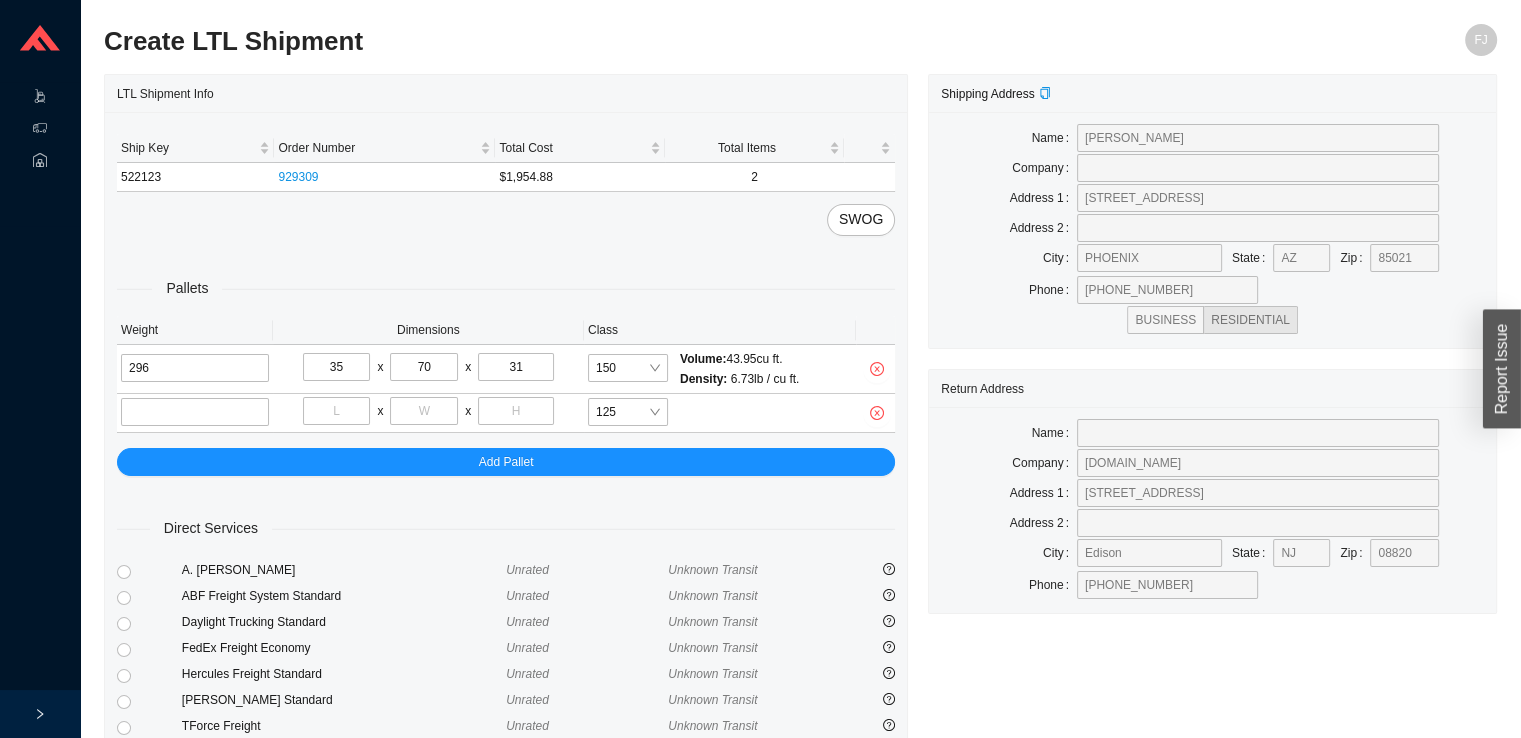 click at bounding box center (59, 98) 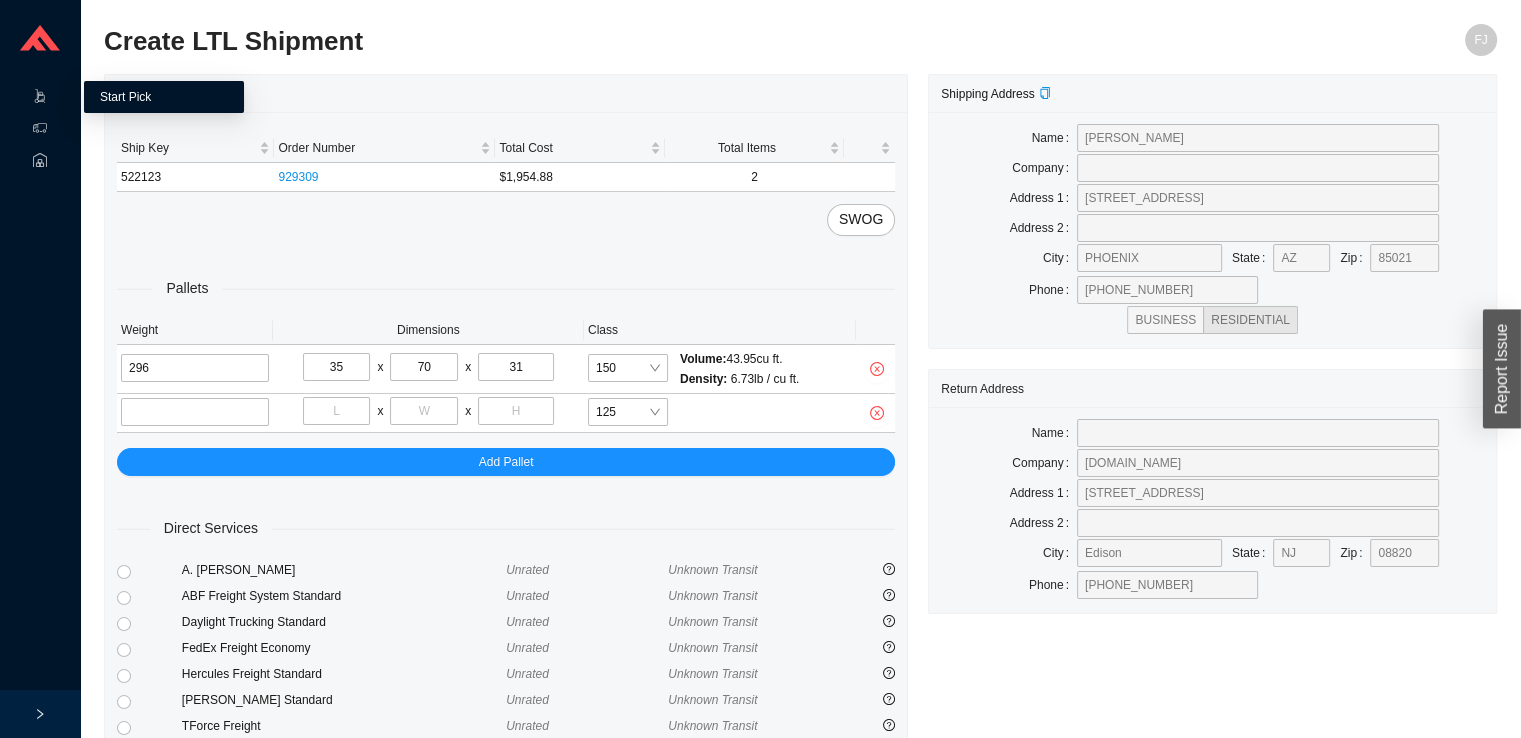 click on "Start Pick" at bounding box center (125, 97) 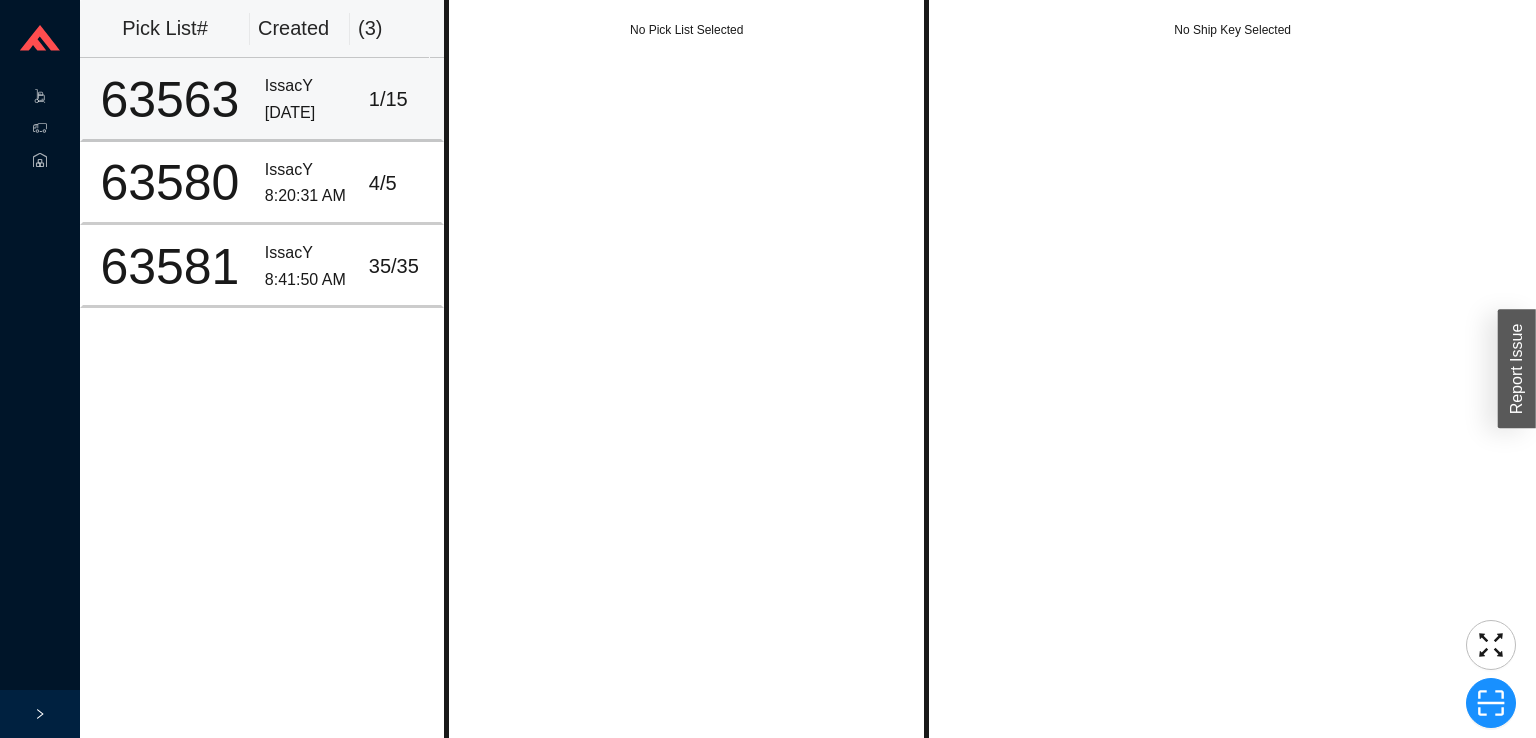 click on "[DATE]" at bounding box center (309, 113) 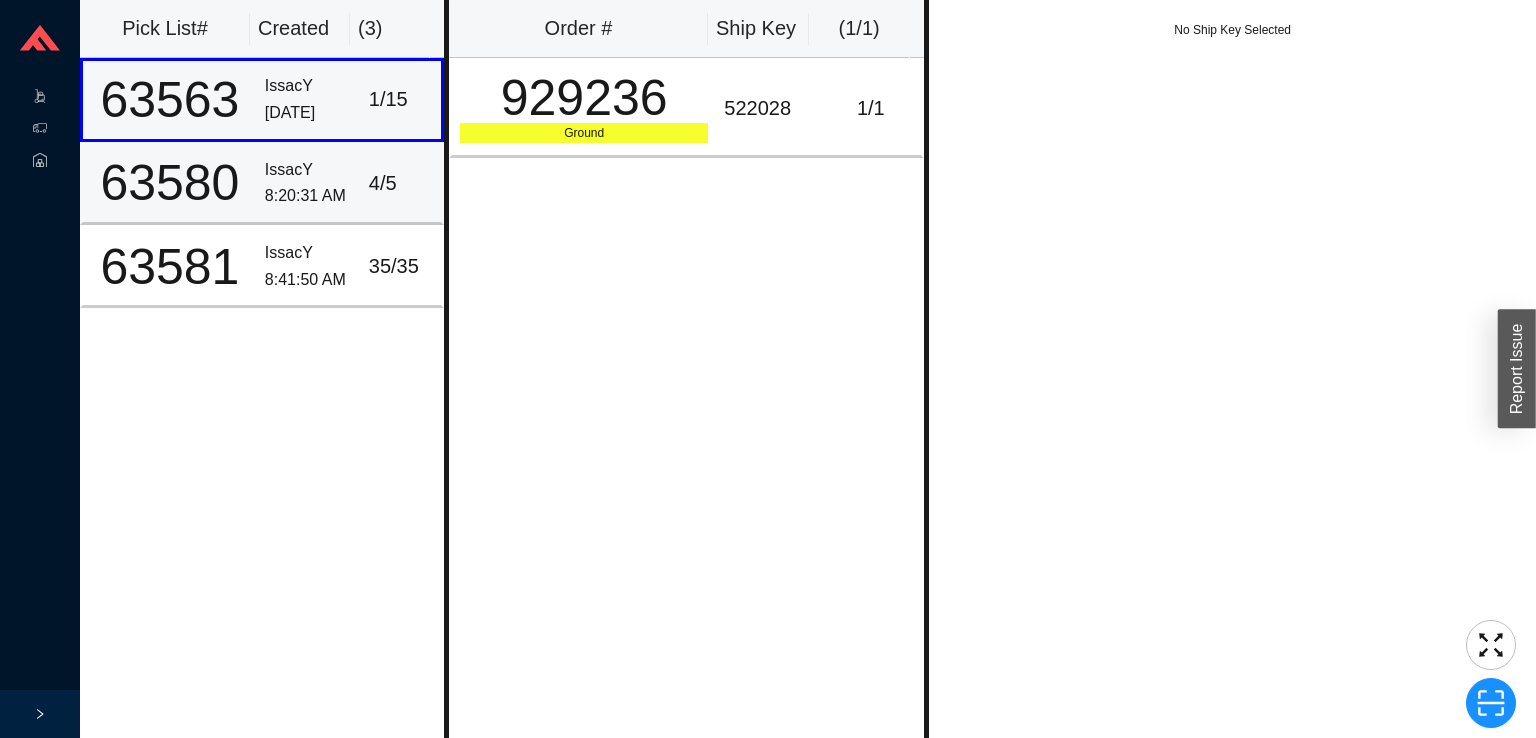click on "IssacY" at bounding box center [309, 170] 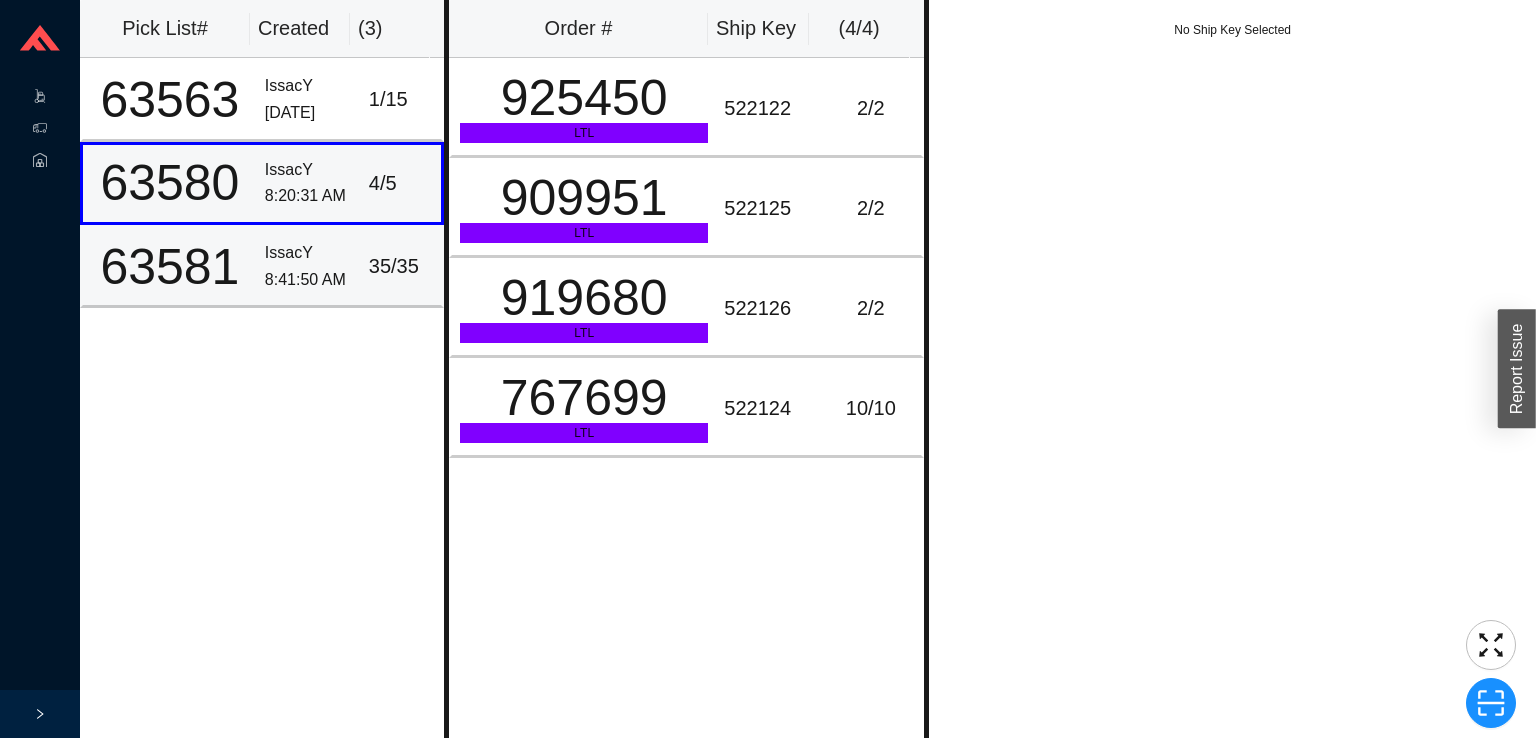 click on "35 / 35" at bounding box center (402, 266) 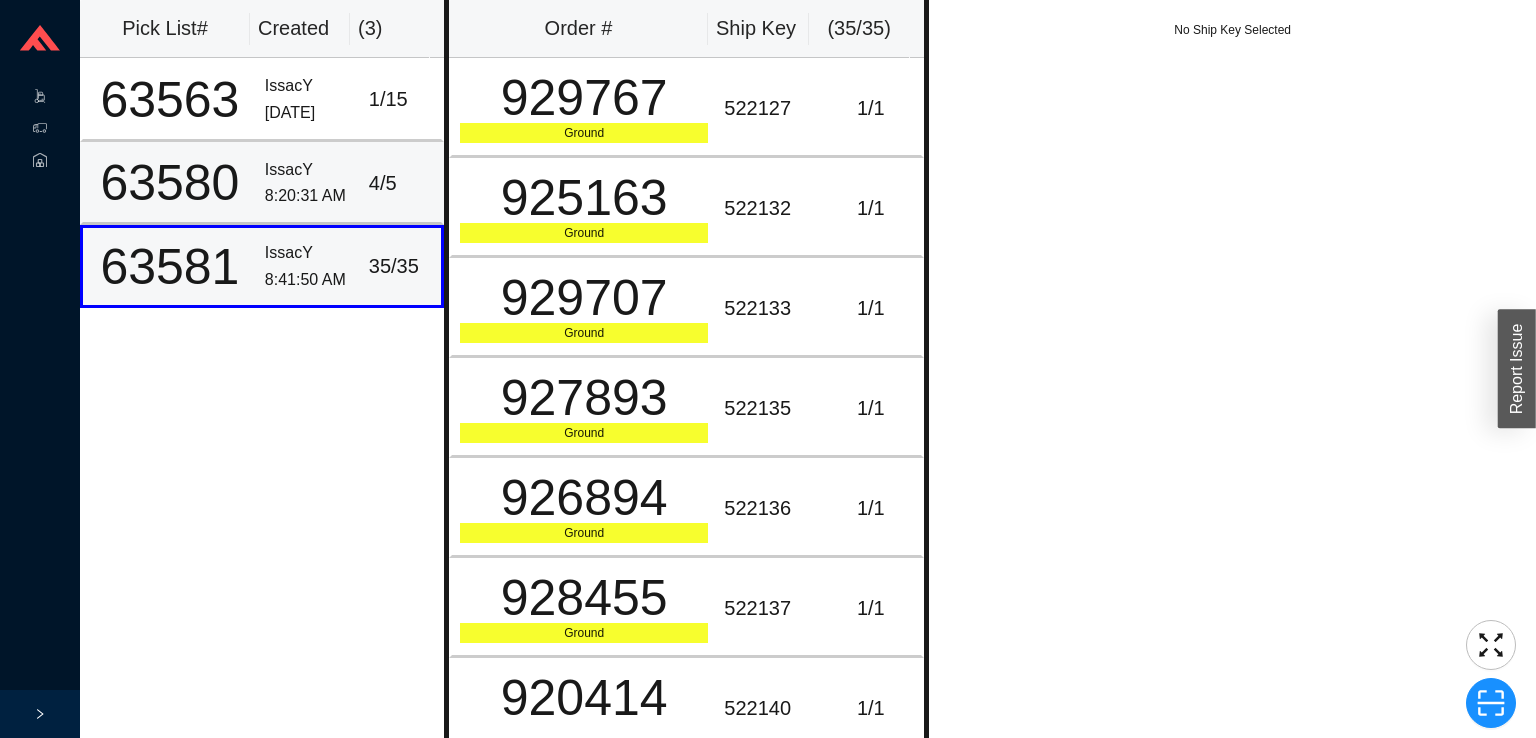 click on "8:20:31 AM" at bounding box center (309, 196) 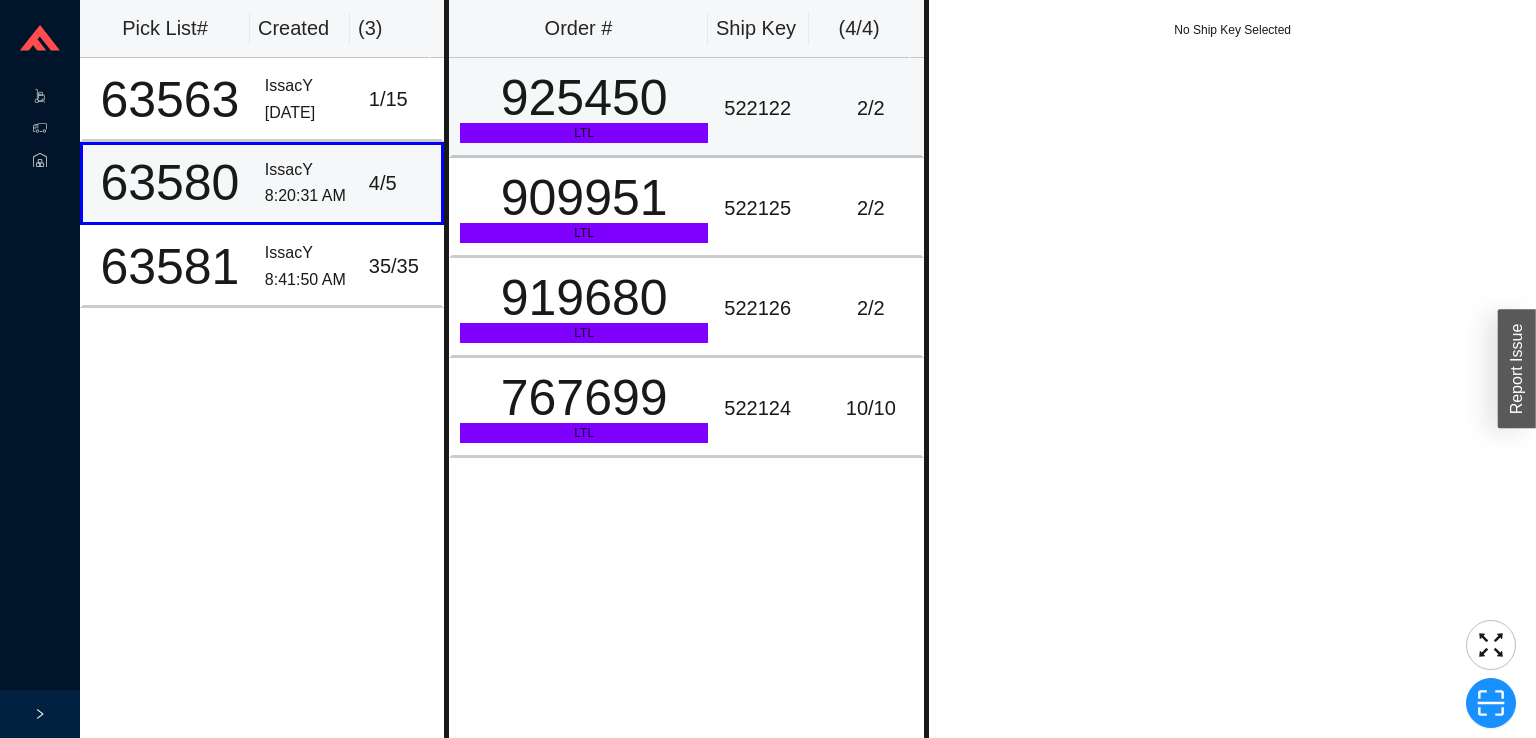 click on "925450" at bounding box center (584, 98) 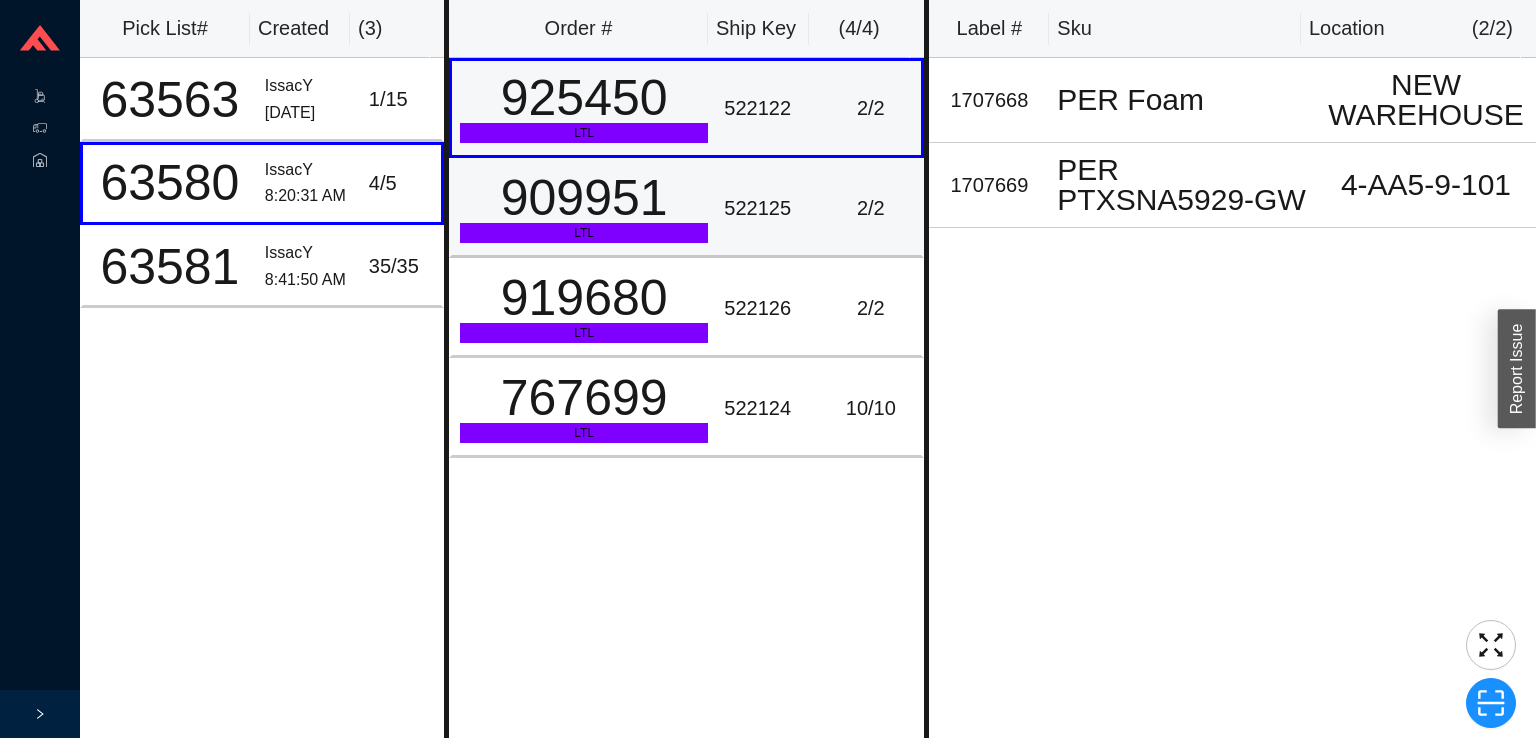 click on "909951" at bounding box center [584, 198] 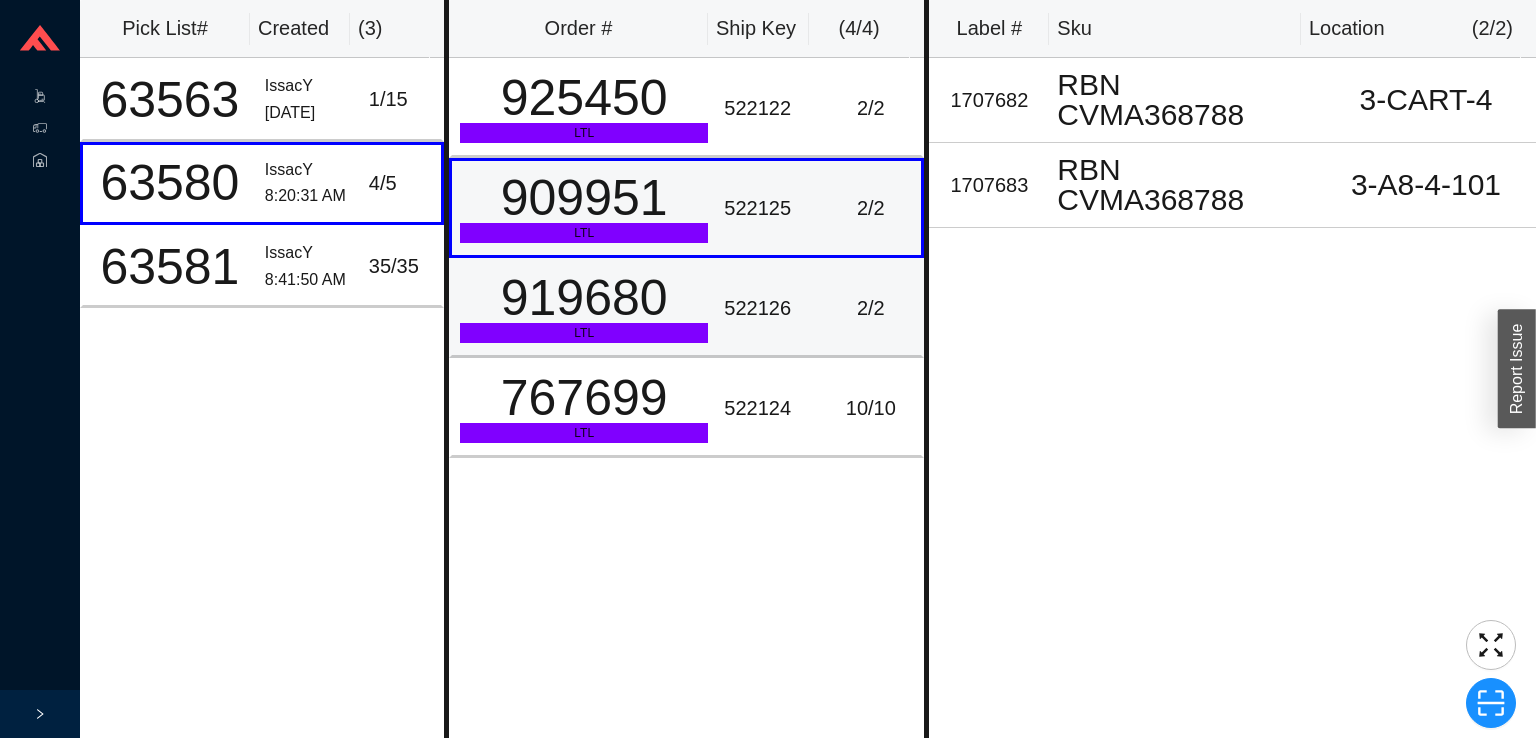 click on "919680" at bounding box center [584, 298] 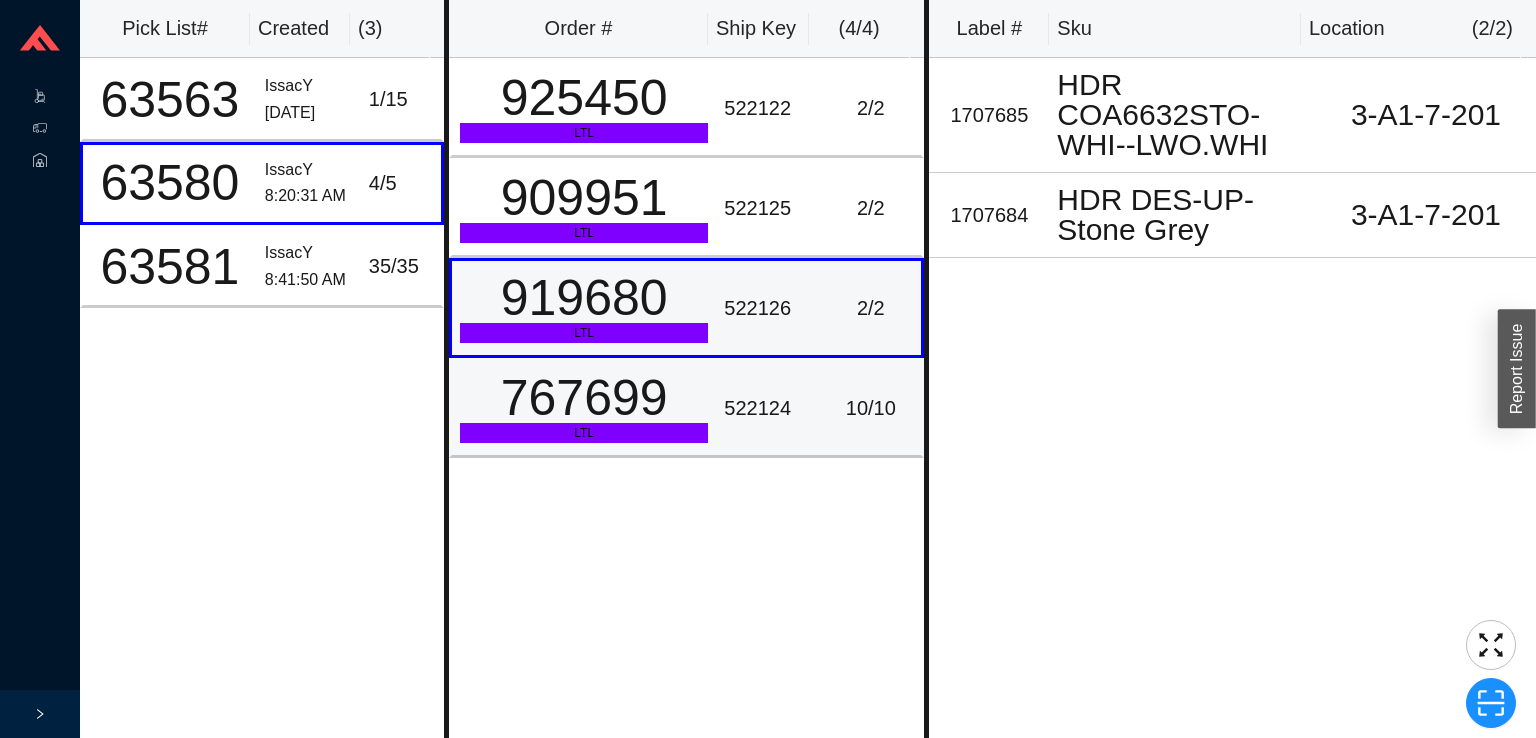 click on "767699" at bounding box center [584, 398] 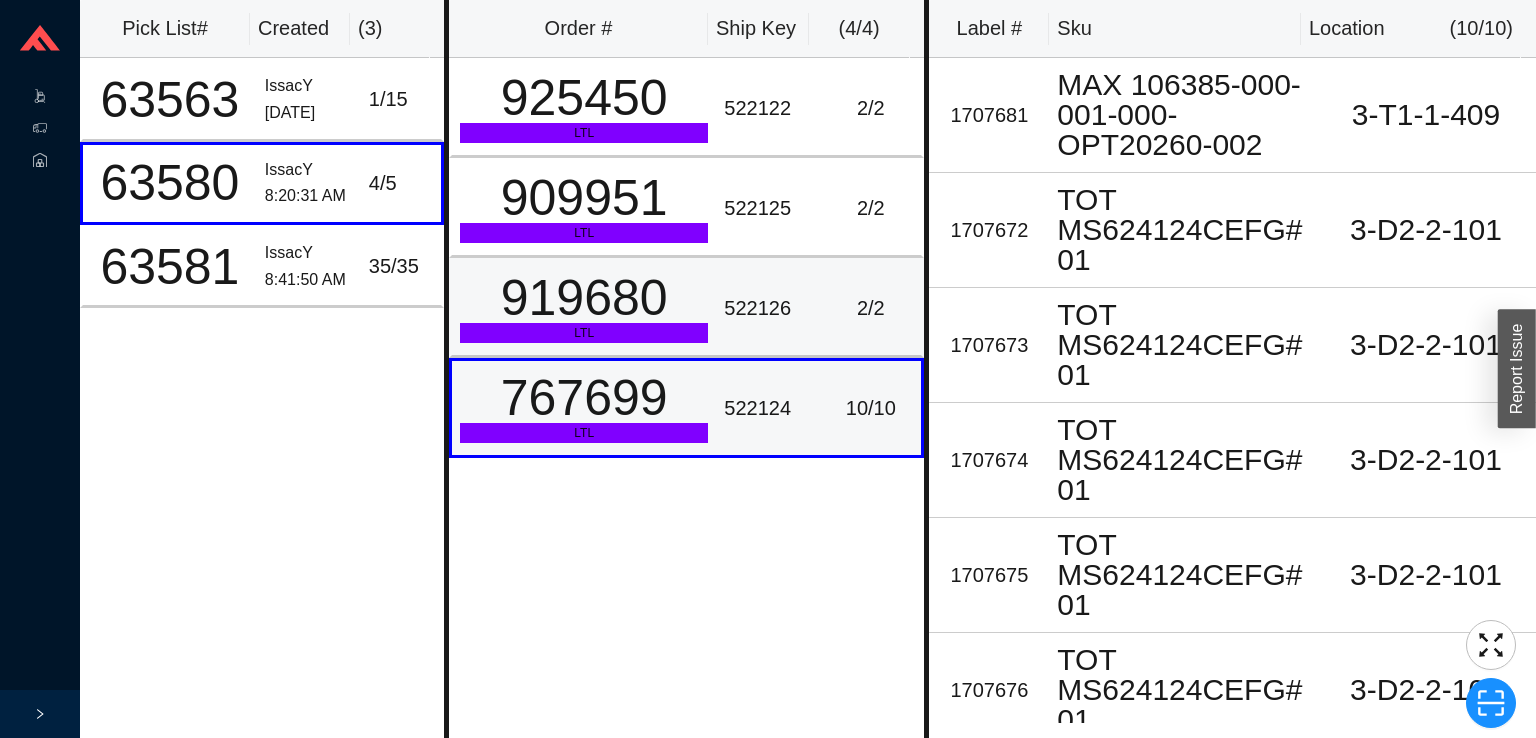click on "LTL" at bounding box center [584, 333] 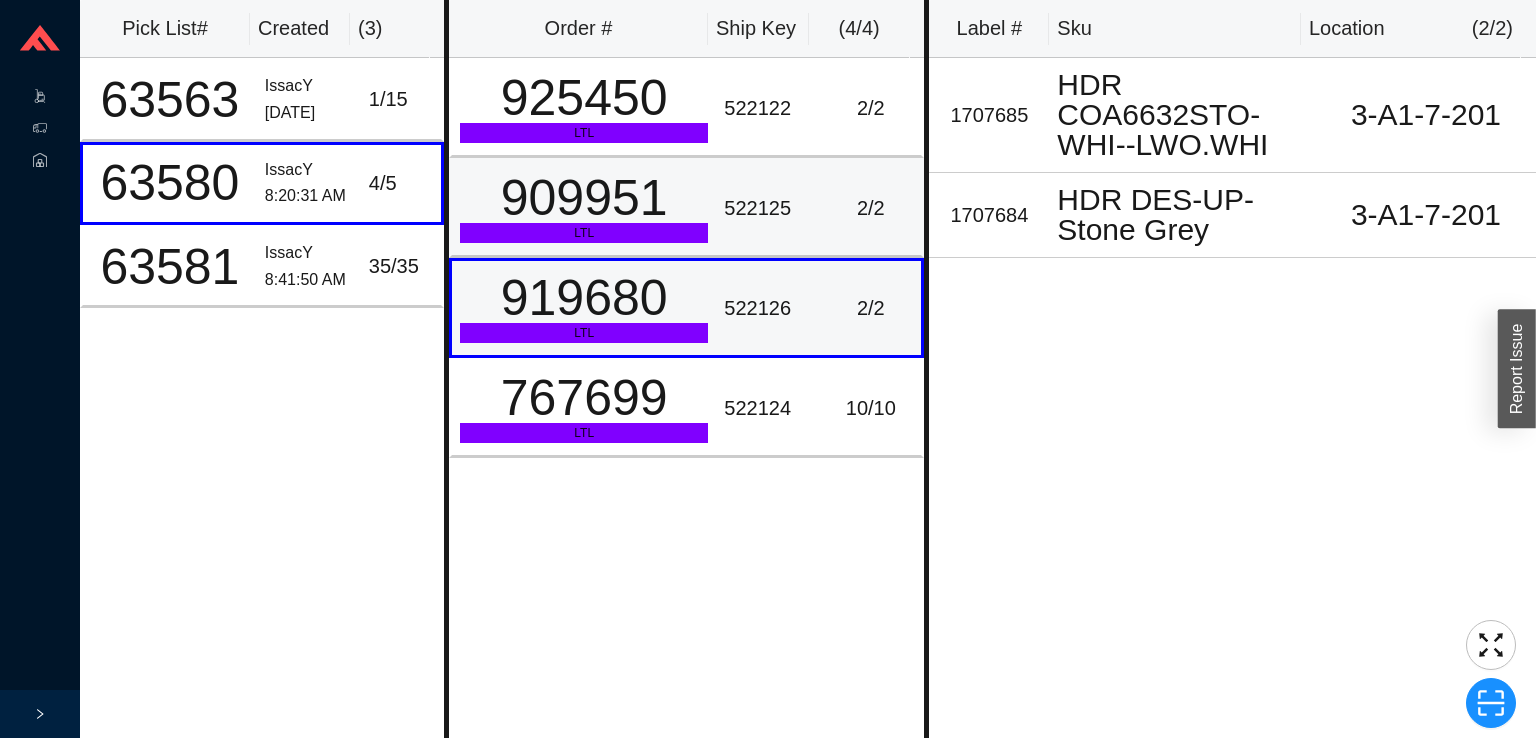 click on "LTL" at bounding box center (584, 233) 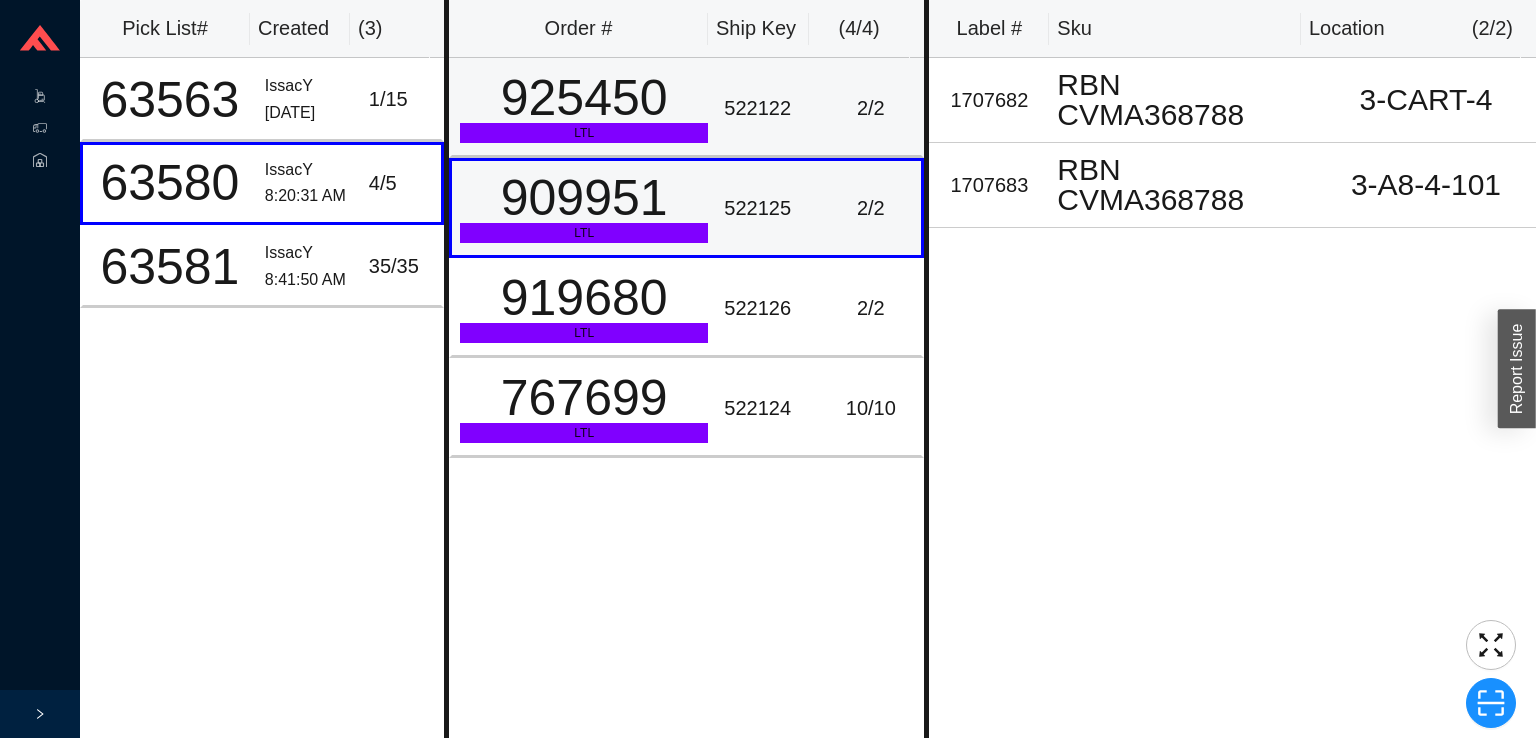 click on "925450 LTL" at bounding box center [582, 108] 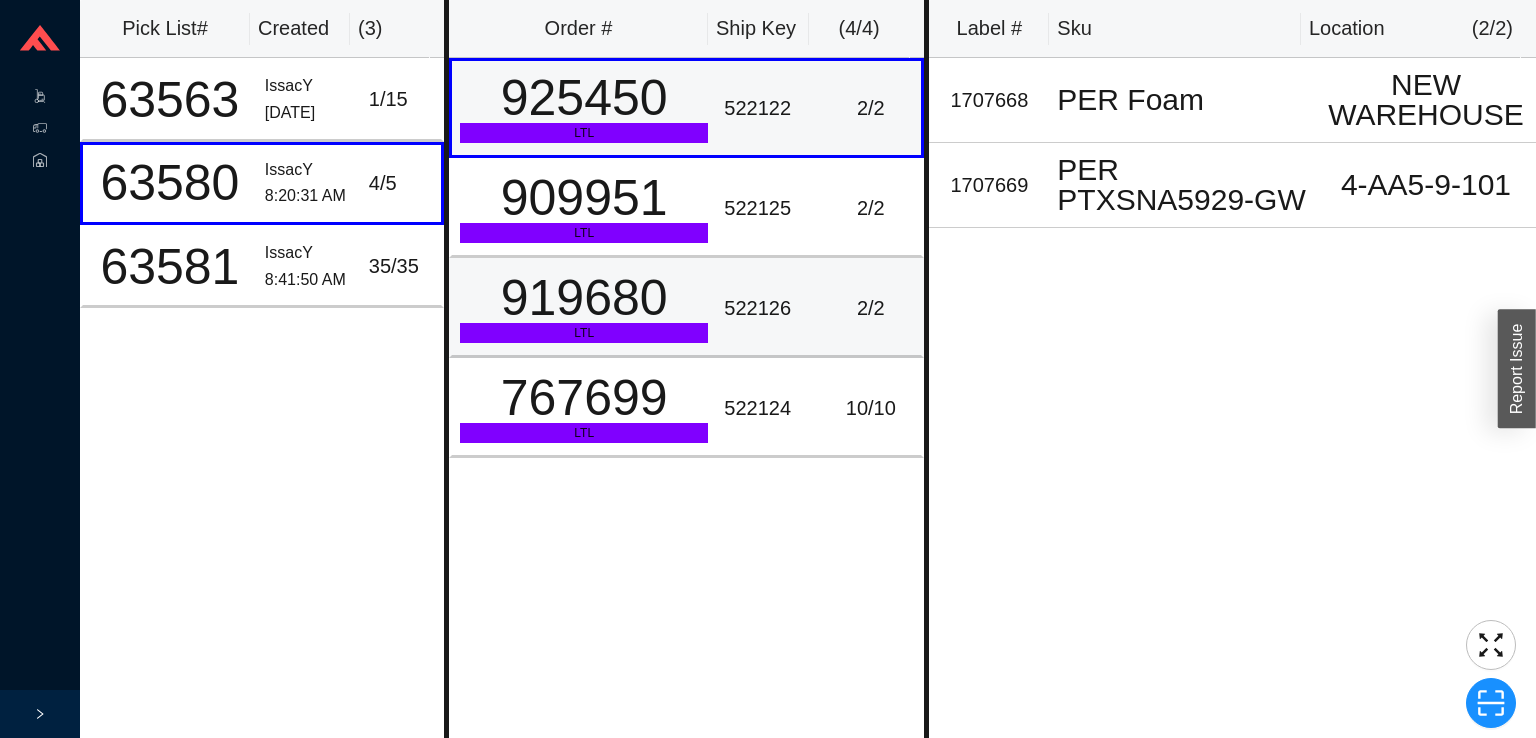 click on "919680" at bounding box center [584, 298] 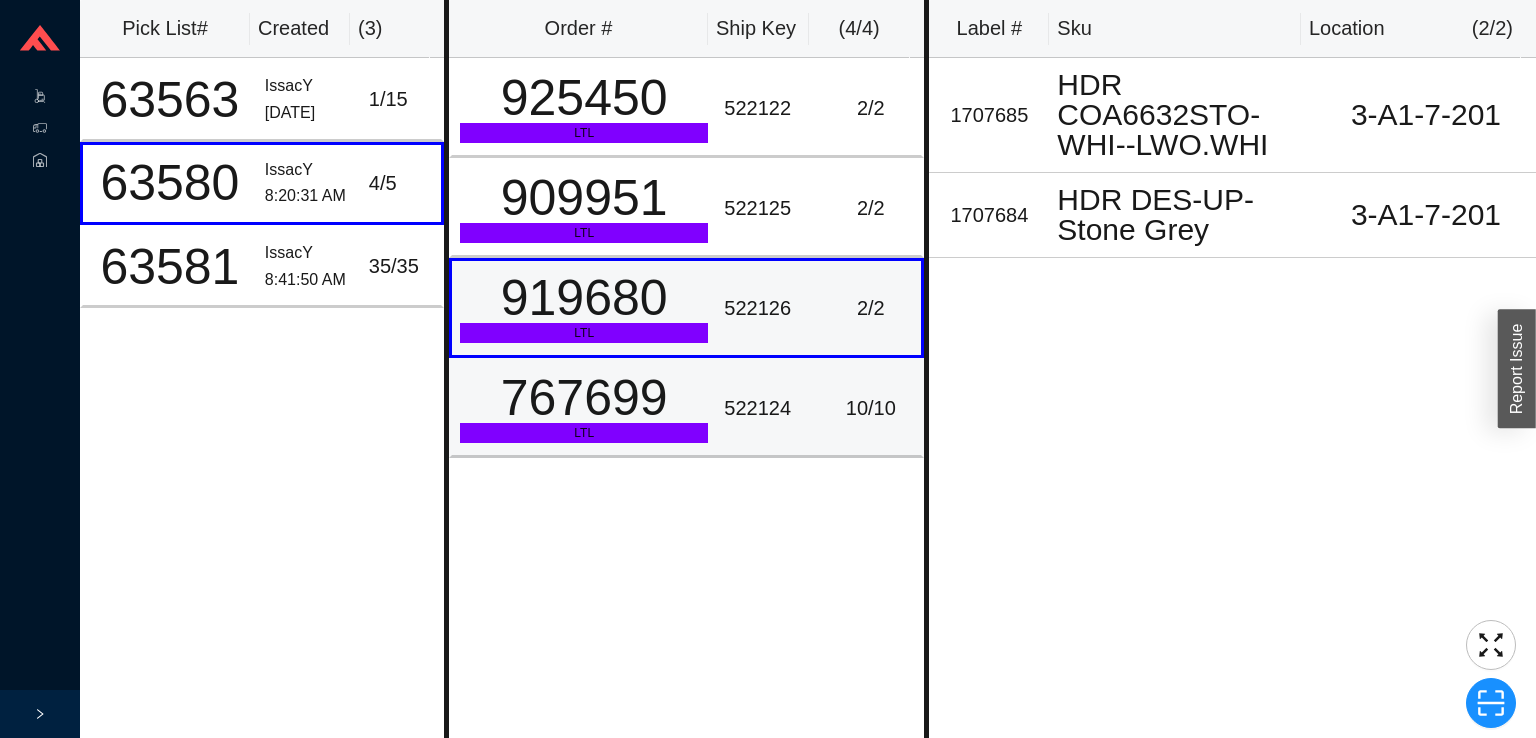 click on "767699 LTL" at bounding box center (582, 408) 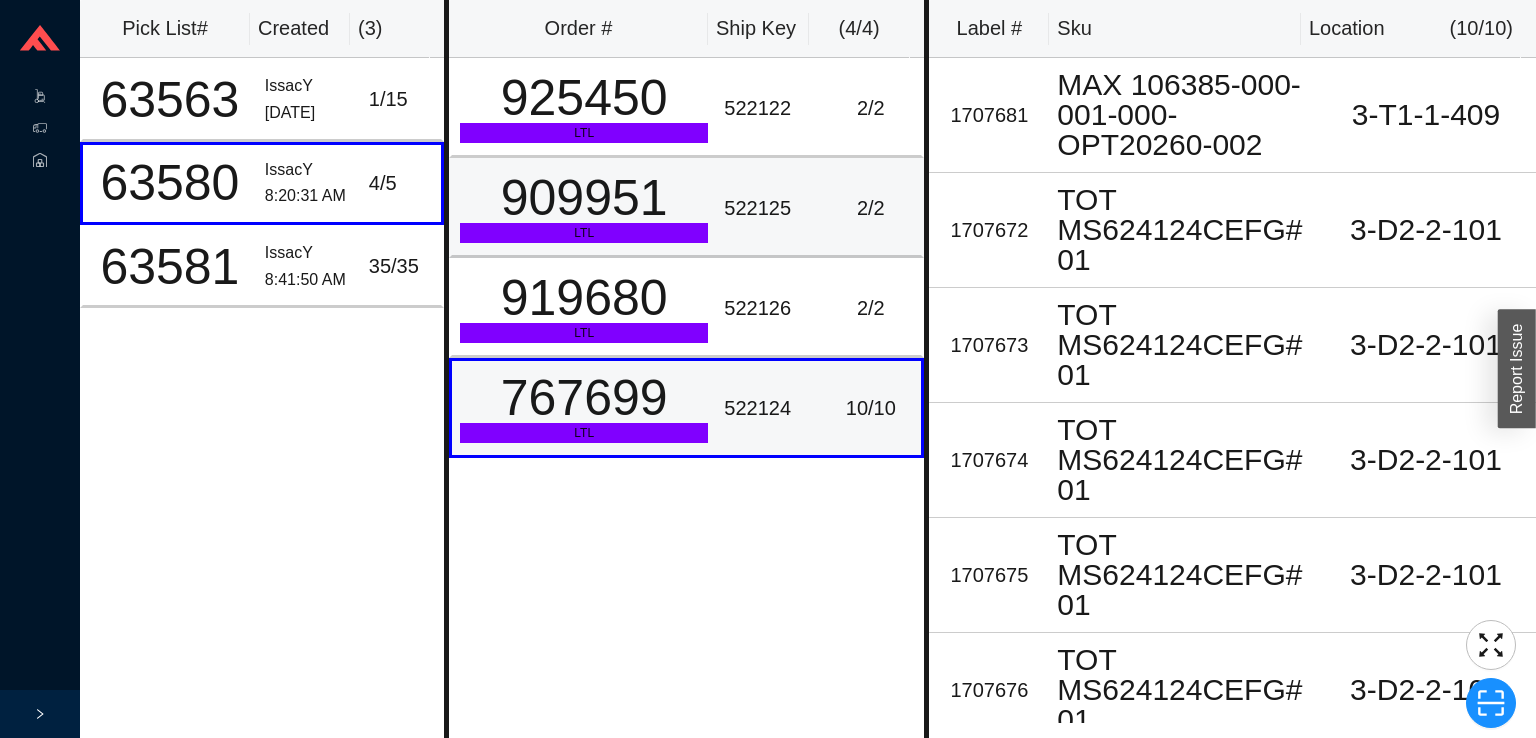 click on "909951 LTL" at bounding box center [582, 208] 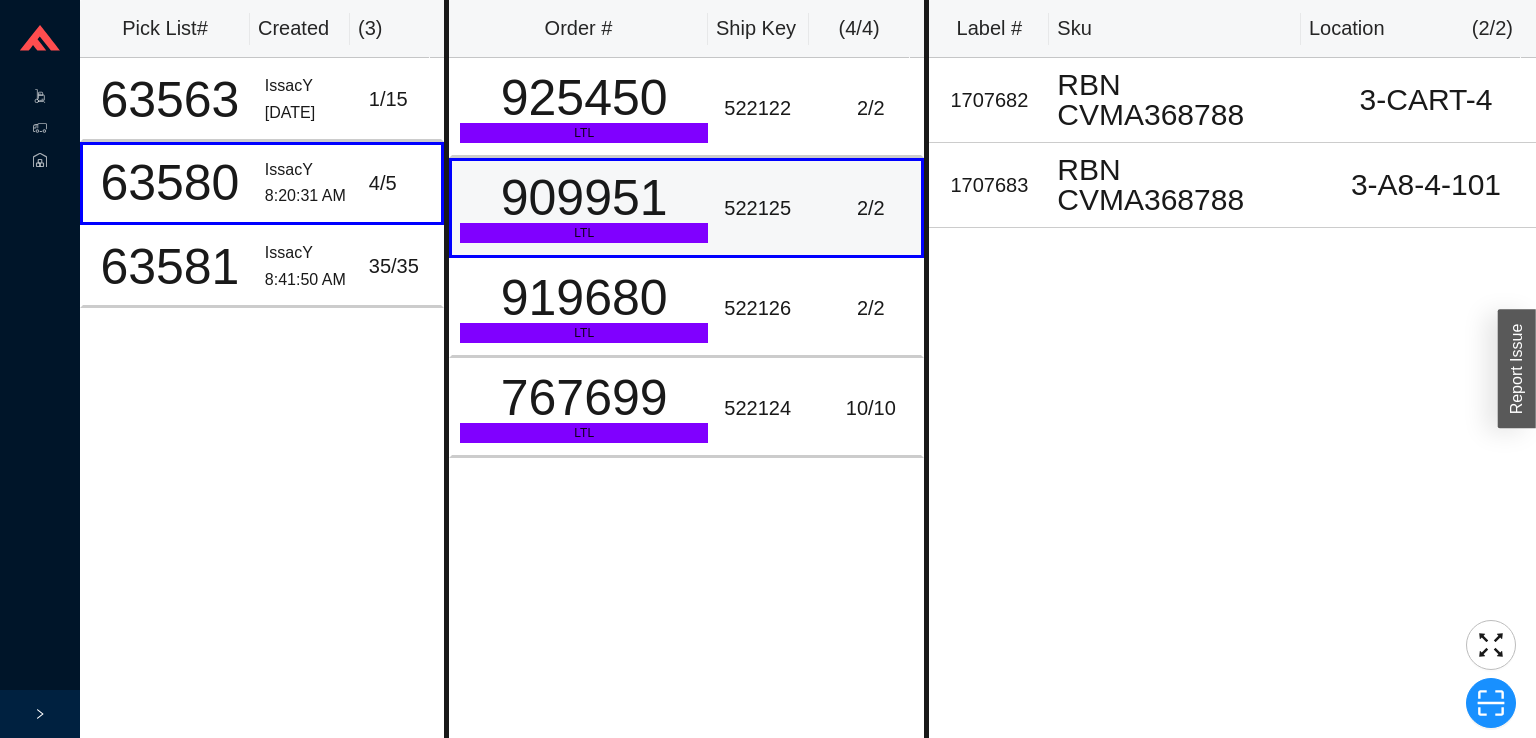click on "909951 LTL" at bounding box center (582, 208) 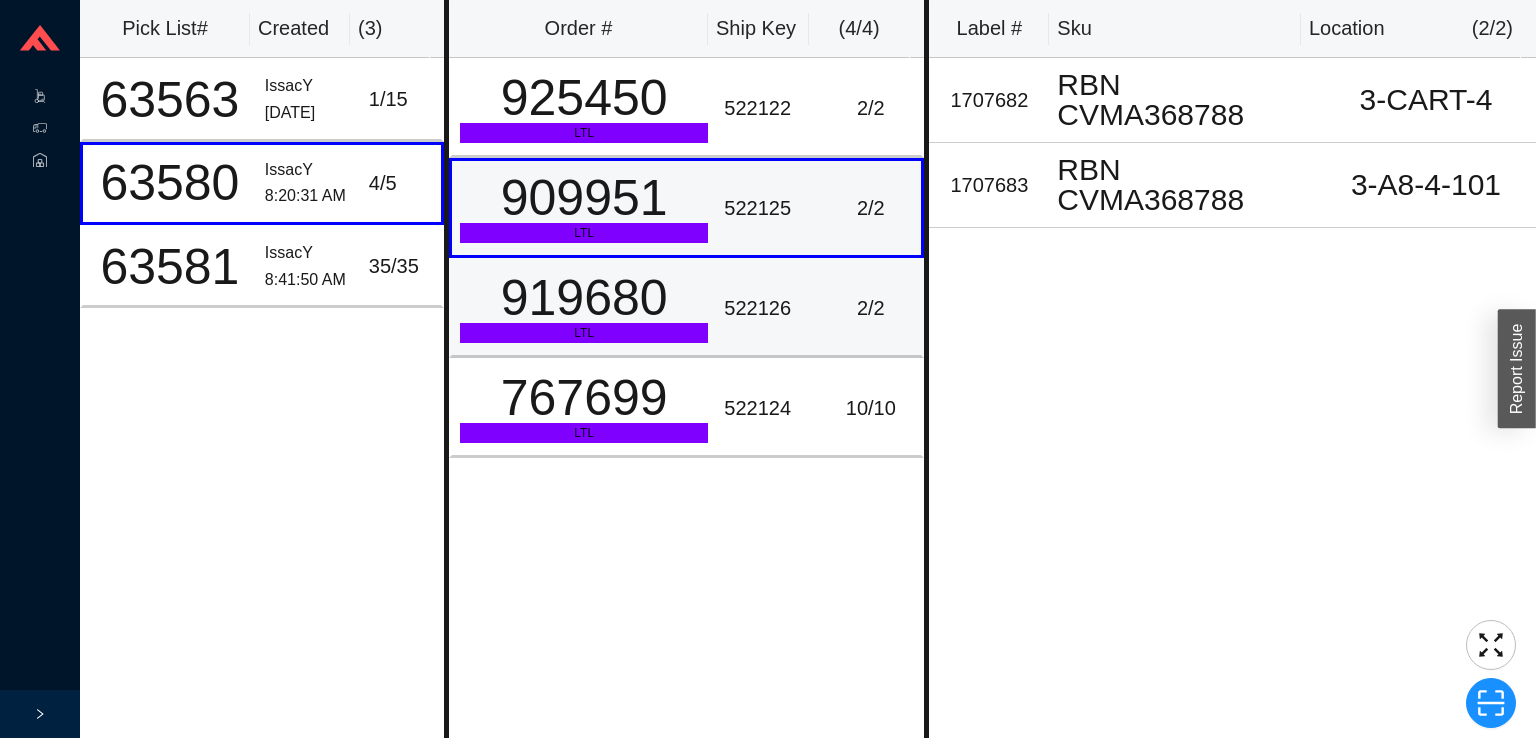click on "LTL" at bounding box center [584, 333] 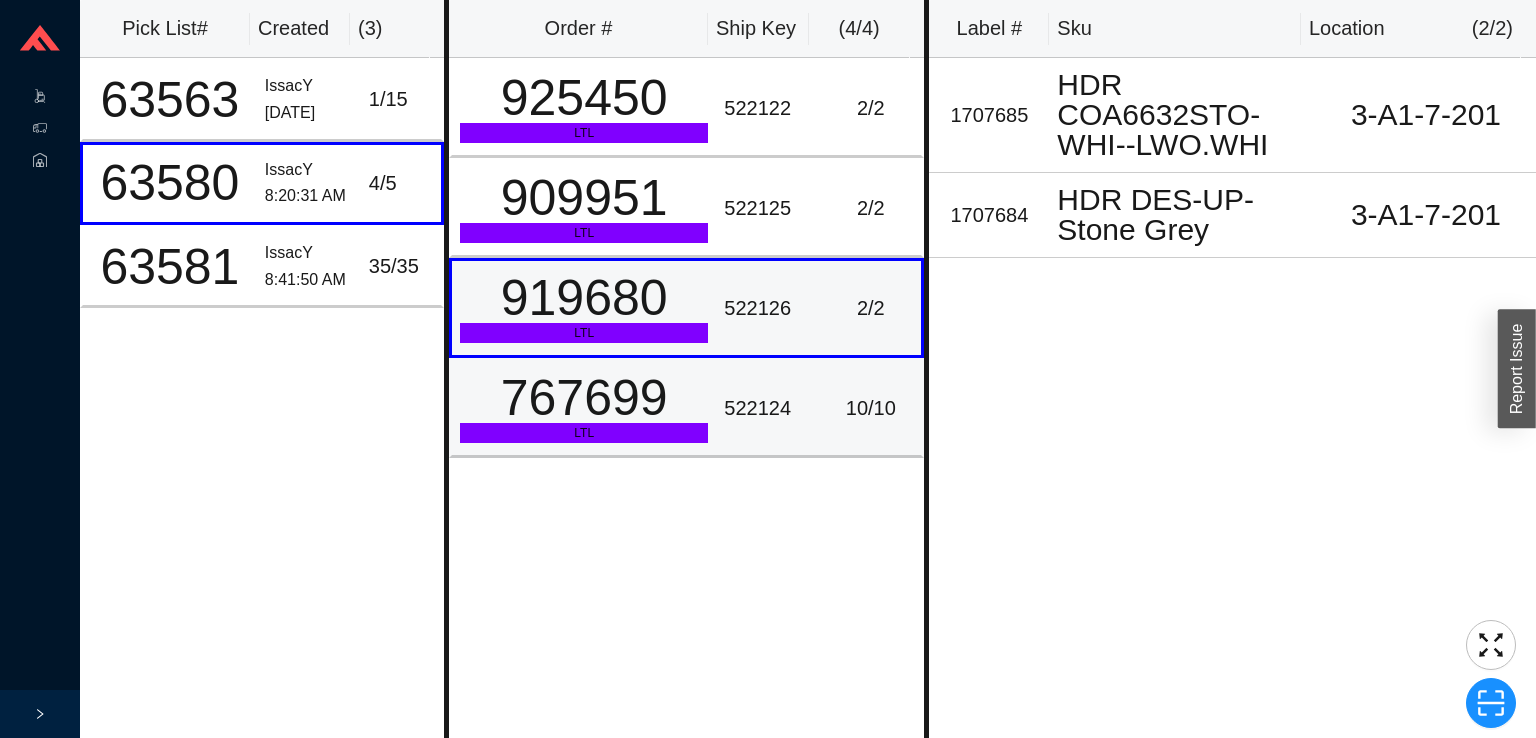 click on "767699" at bounding box center [584, 398] 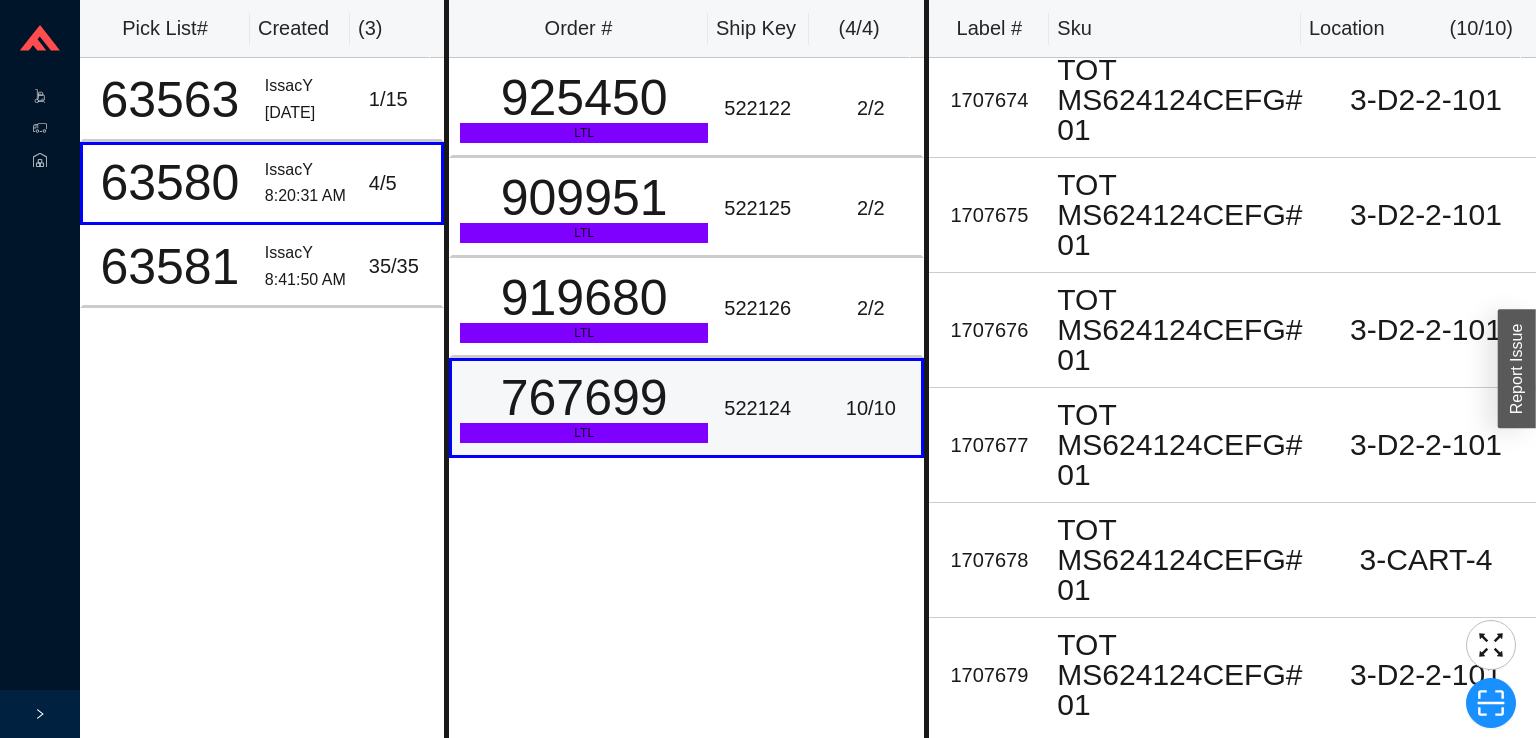 scroll, scrollTop: 484, scrollLeft: 0, axis: vertical 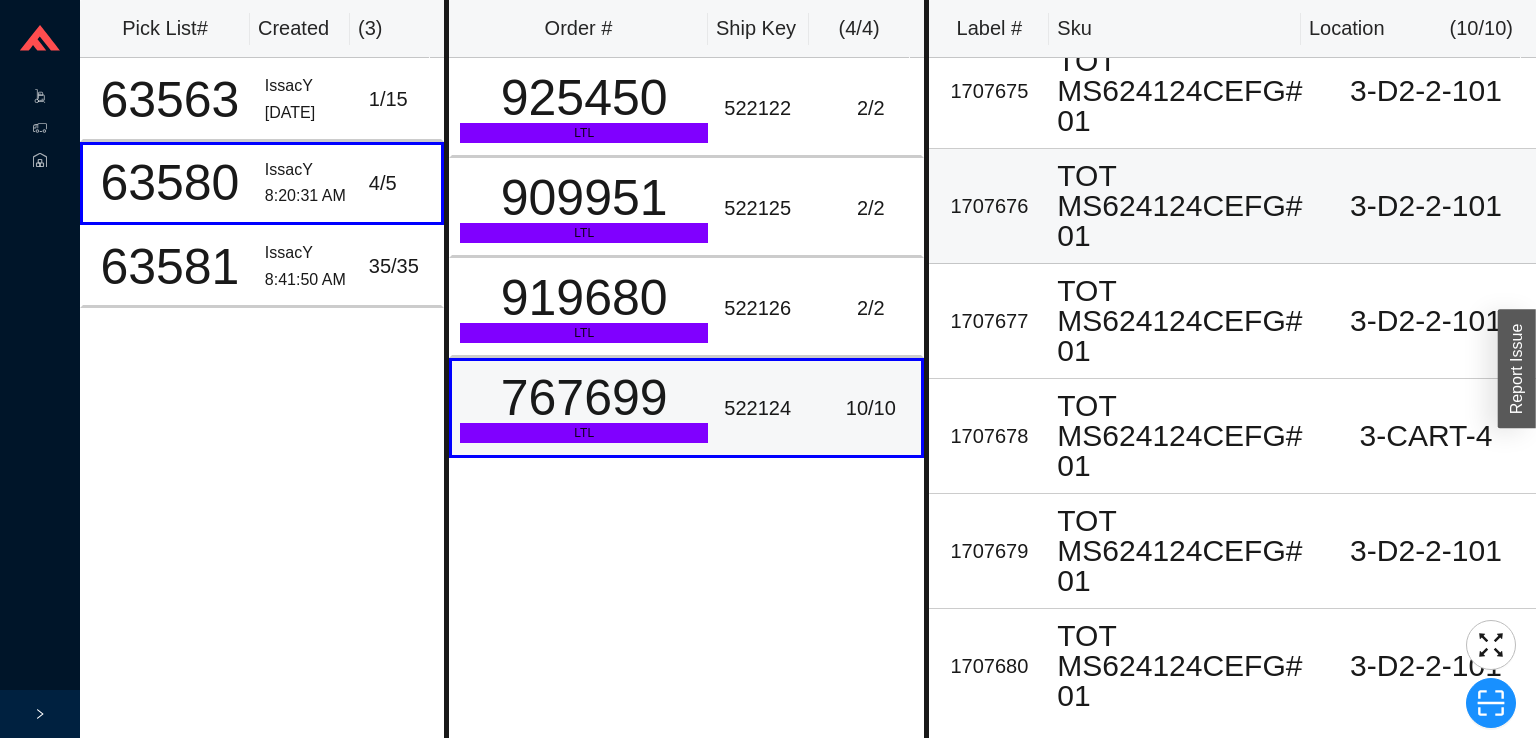 click on "TOT MS624124CEFG#01" at bounding box center (1182, 206) 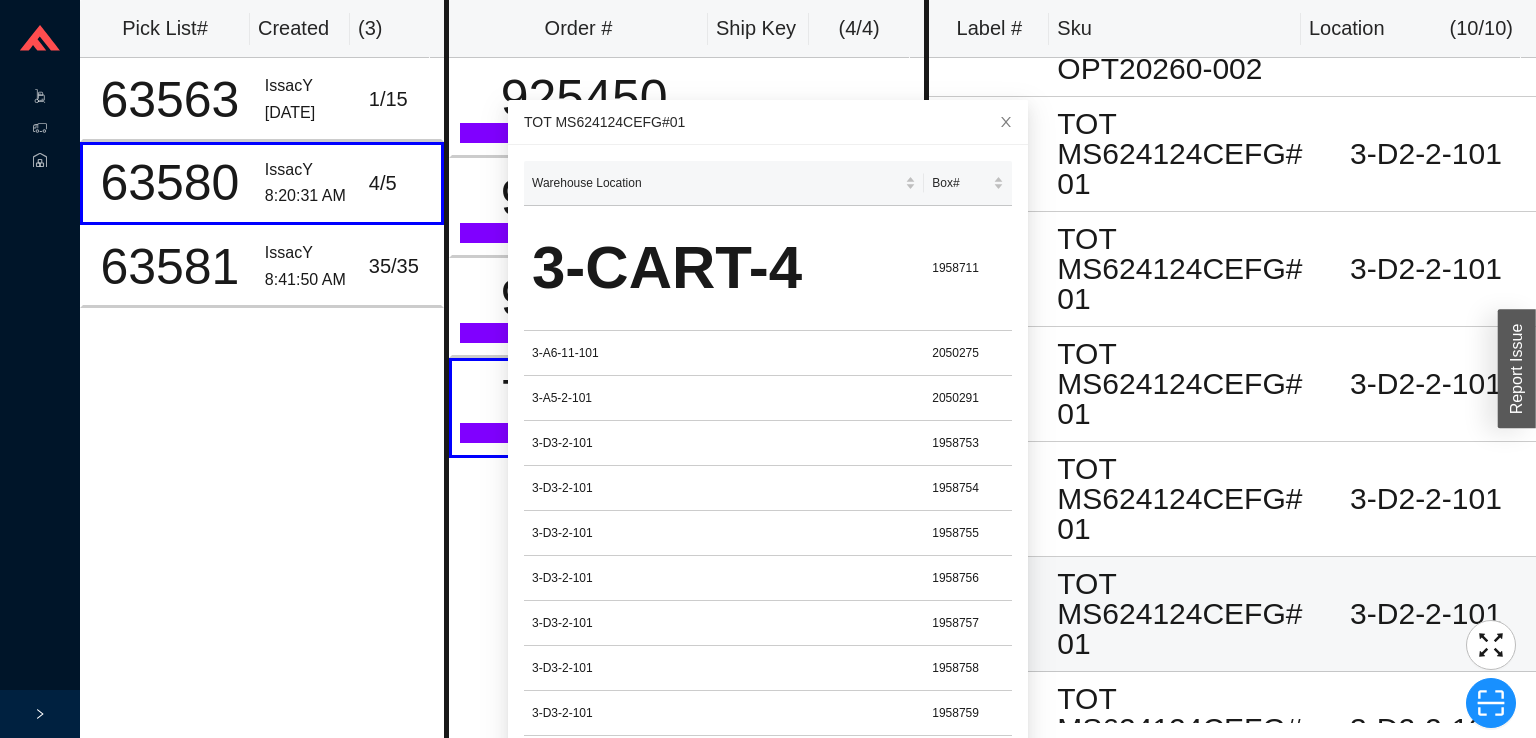 scroll, scrollTop: 0, scrollLeft: 0, axis: both 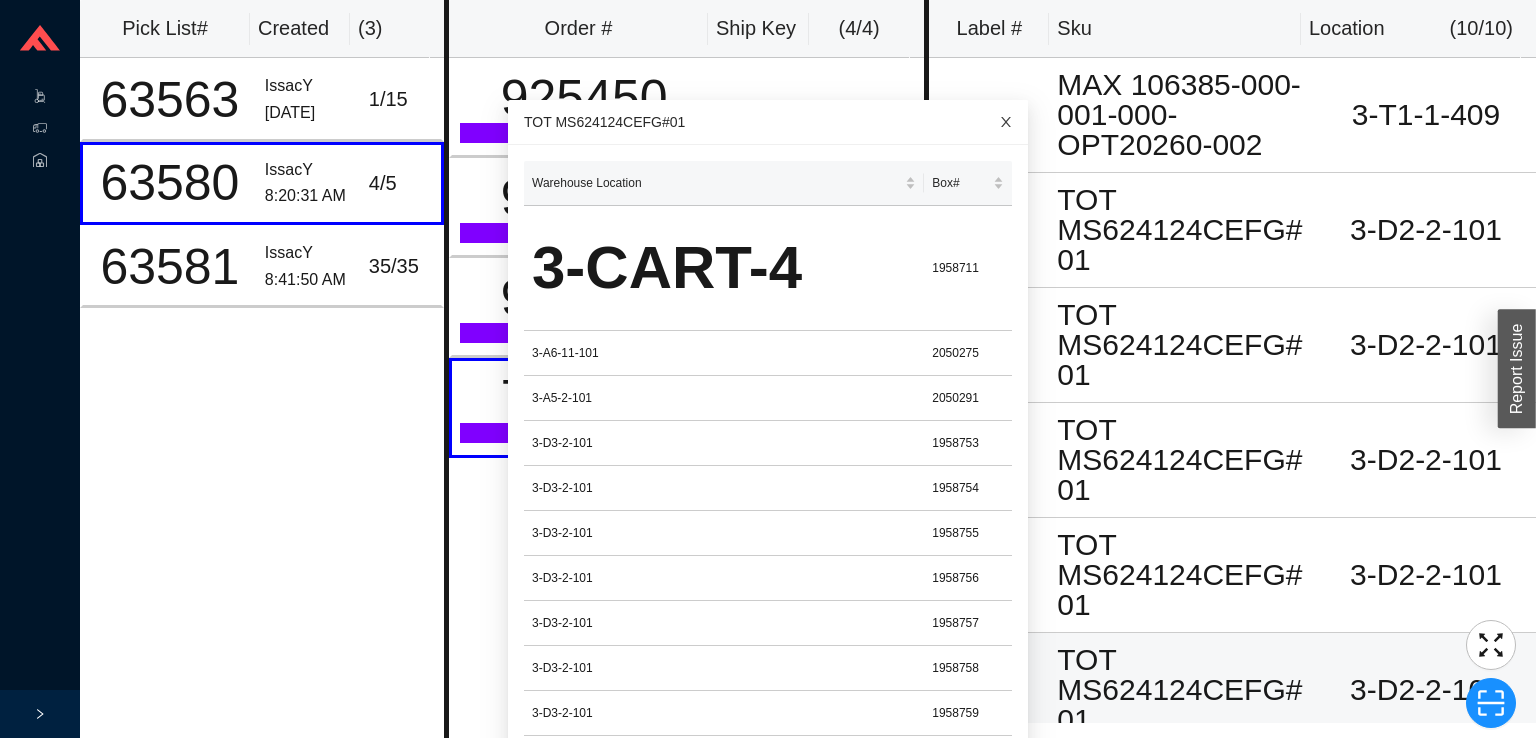 click 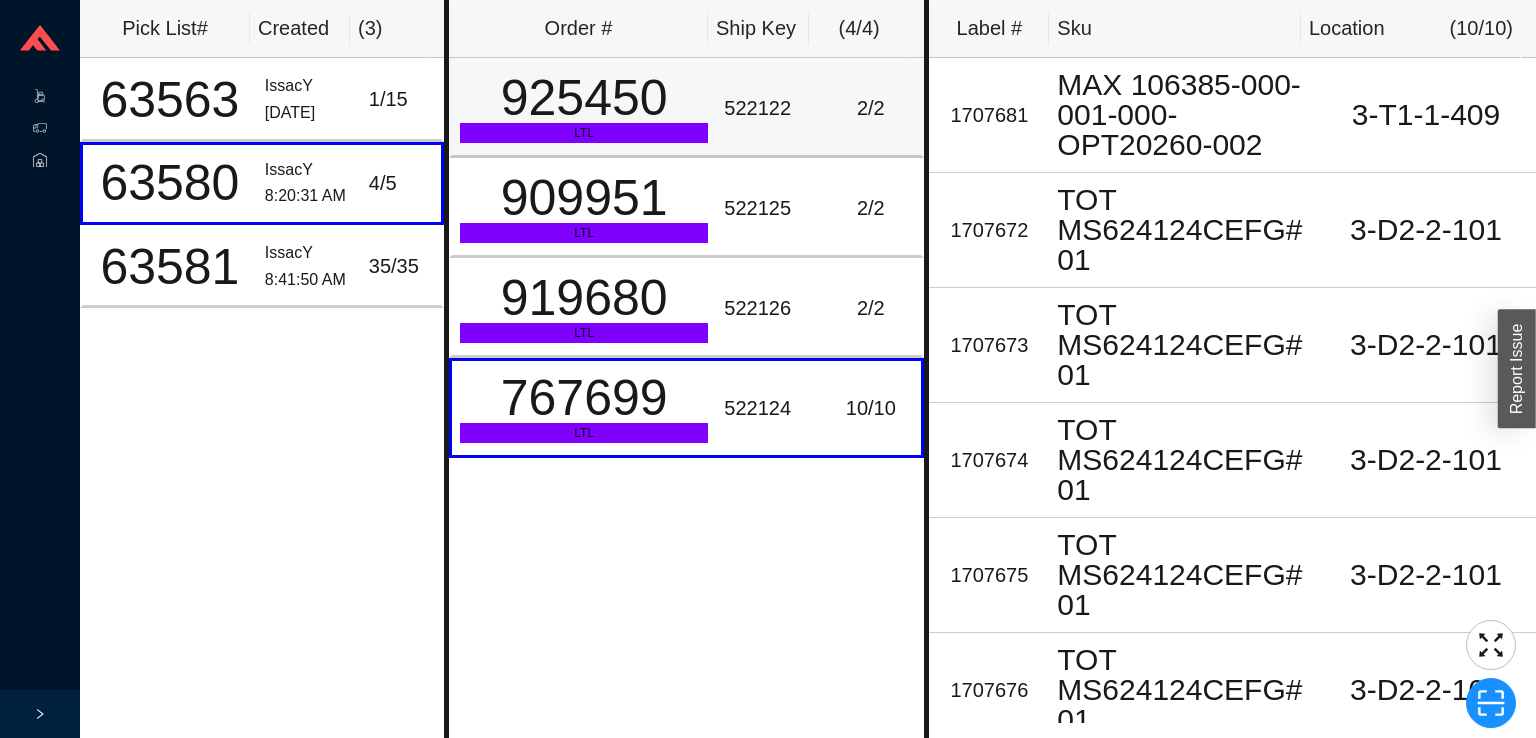 click on "522122" at bounding box center (768, 108) 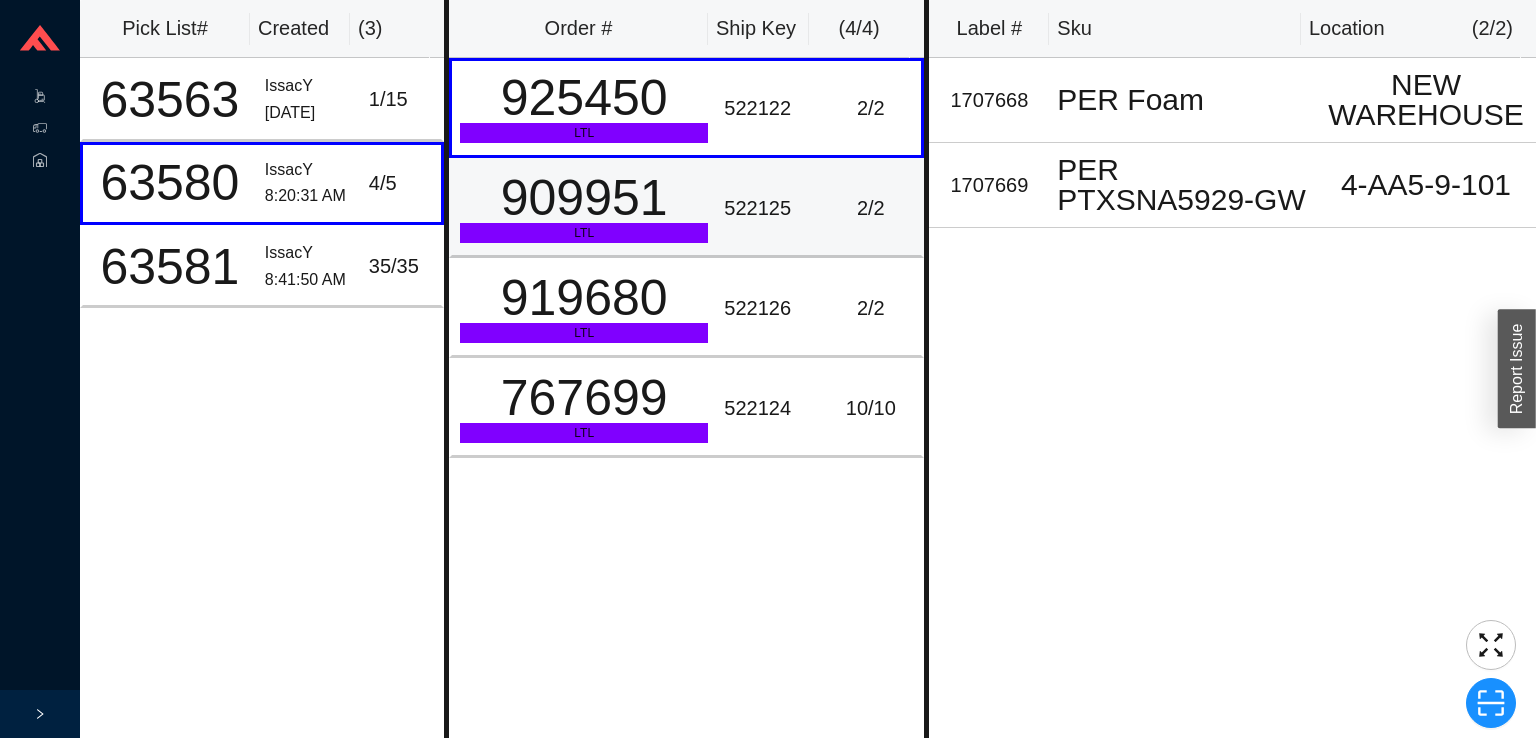 click on "522125" at bounding box center [768, 208] 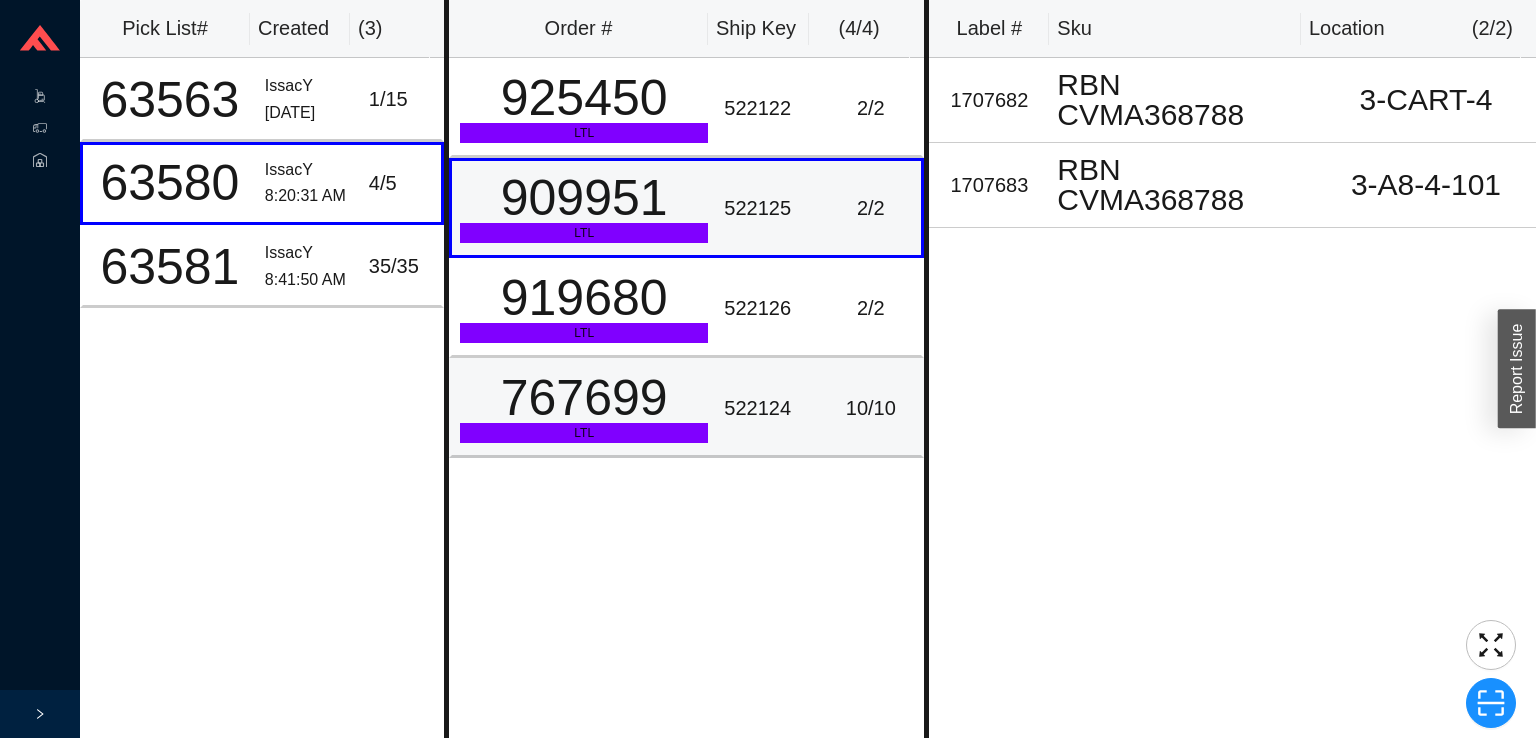 click on "10 / 10" at bounding box center [872, 408] 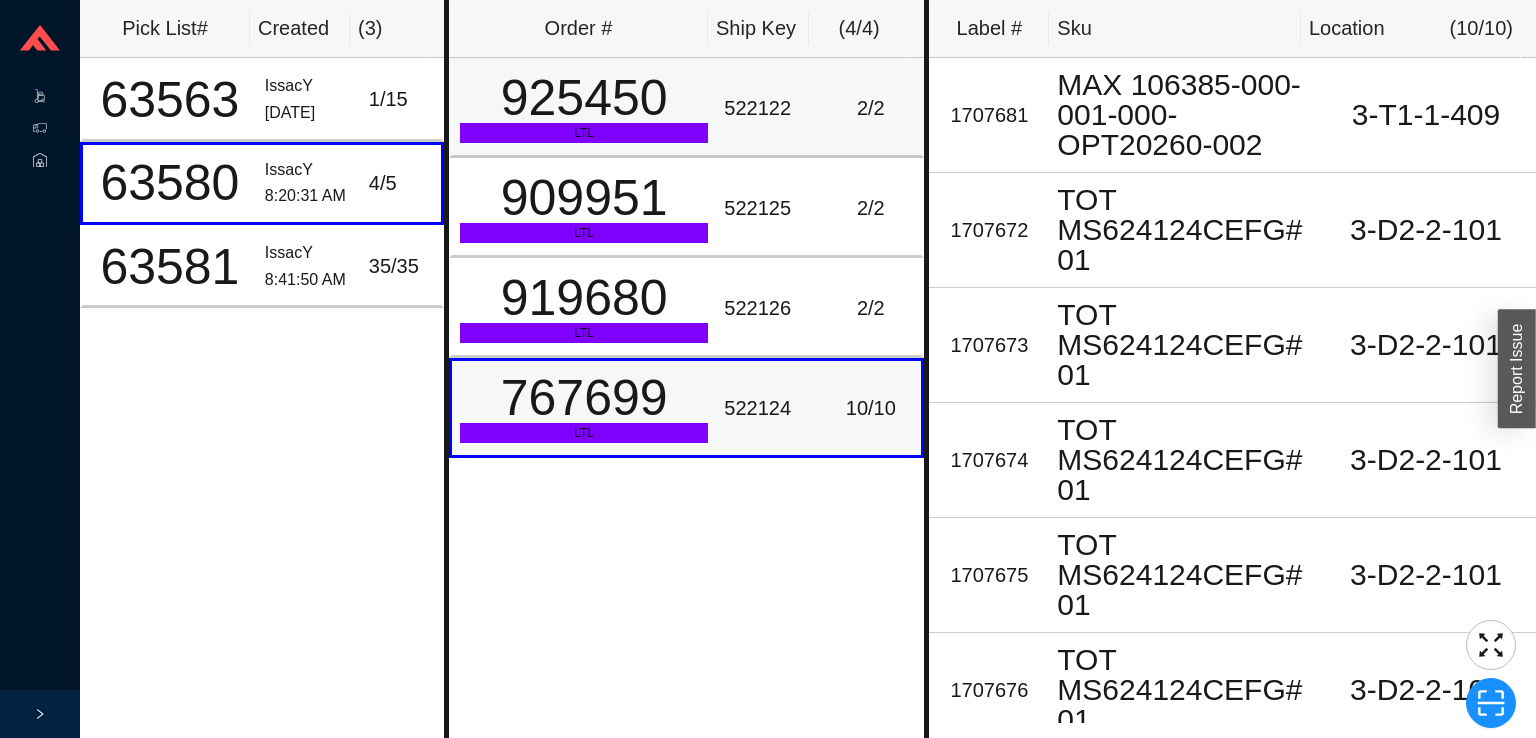 click on "925450" at bounding box center [584, 98] 